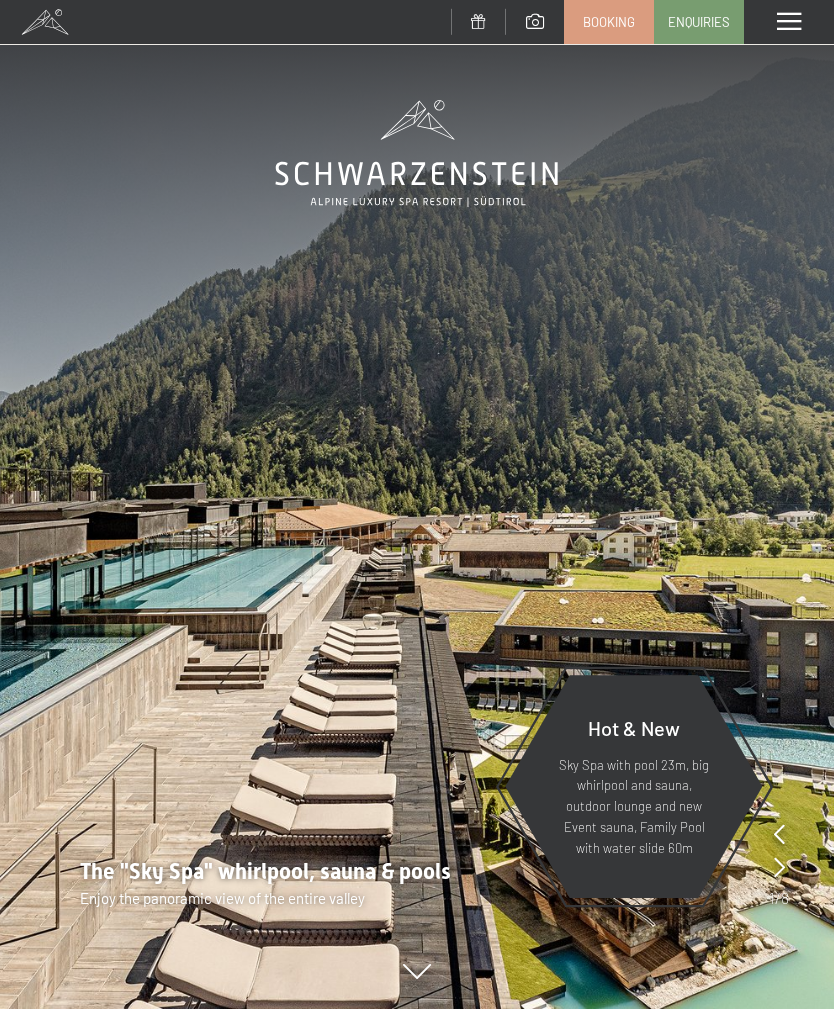 scroll, scrollTop: 0, scrollLeft: 0, axis: both 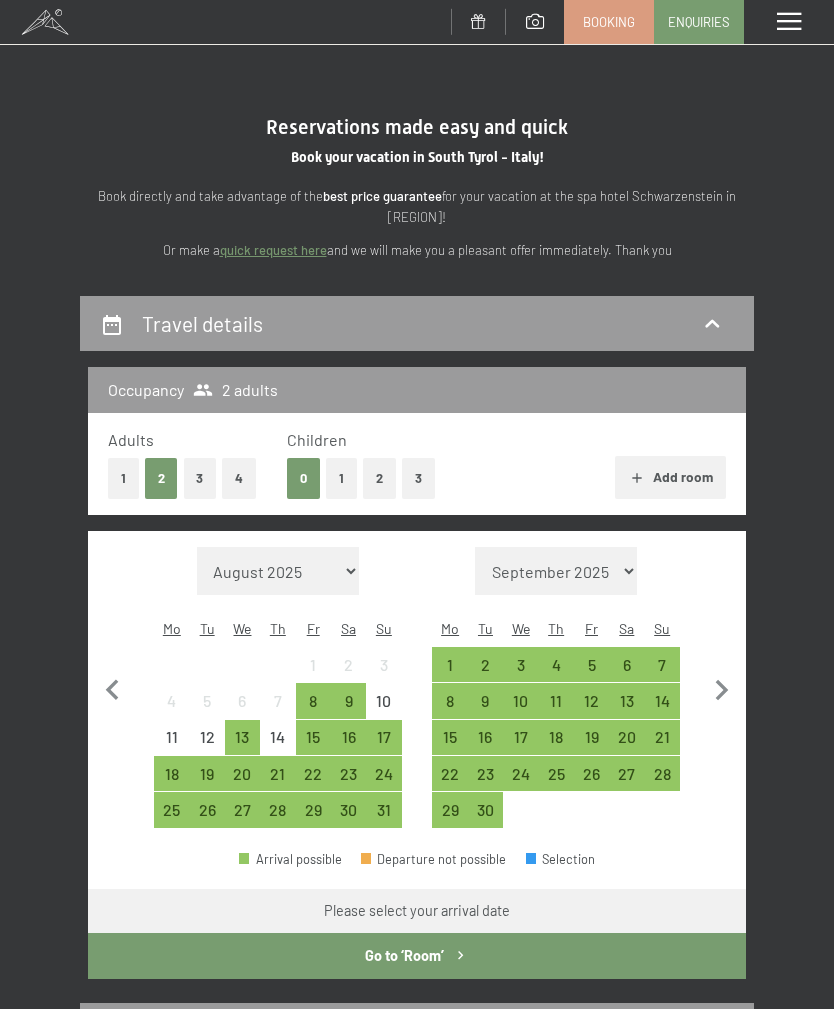 click on "9" at bounding box center [485, 708] 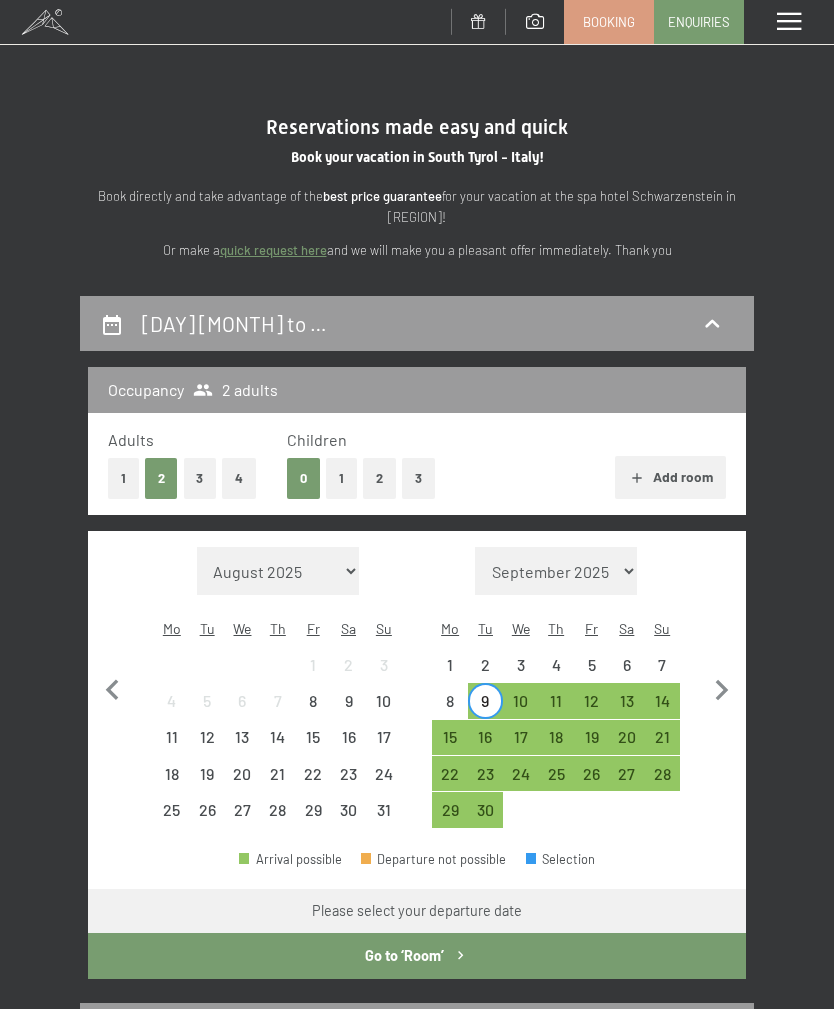 click on "14" at bounding box center [662, 708] 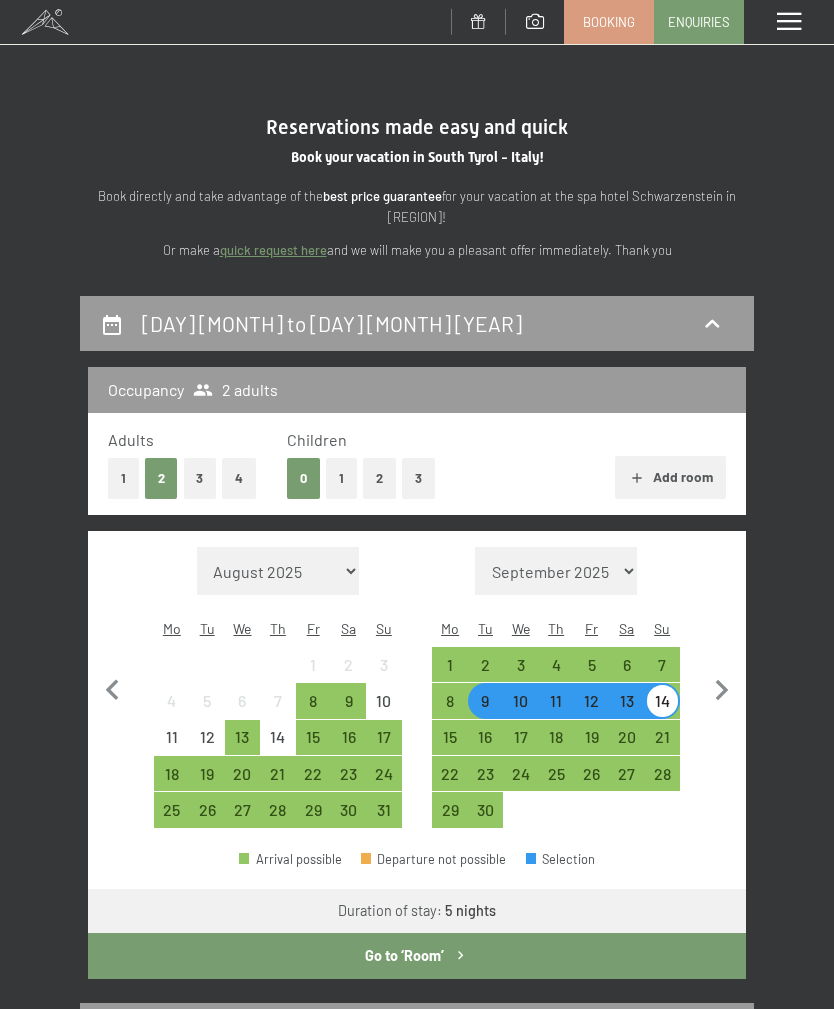 click on "Go to ‘Room’" at bounding box center (417, 956) 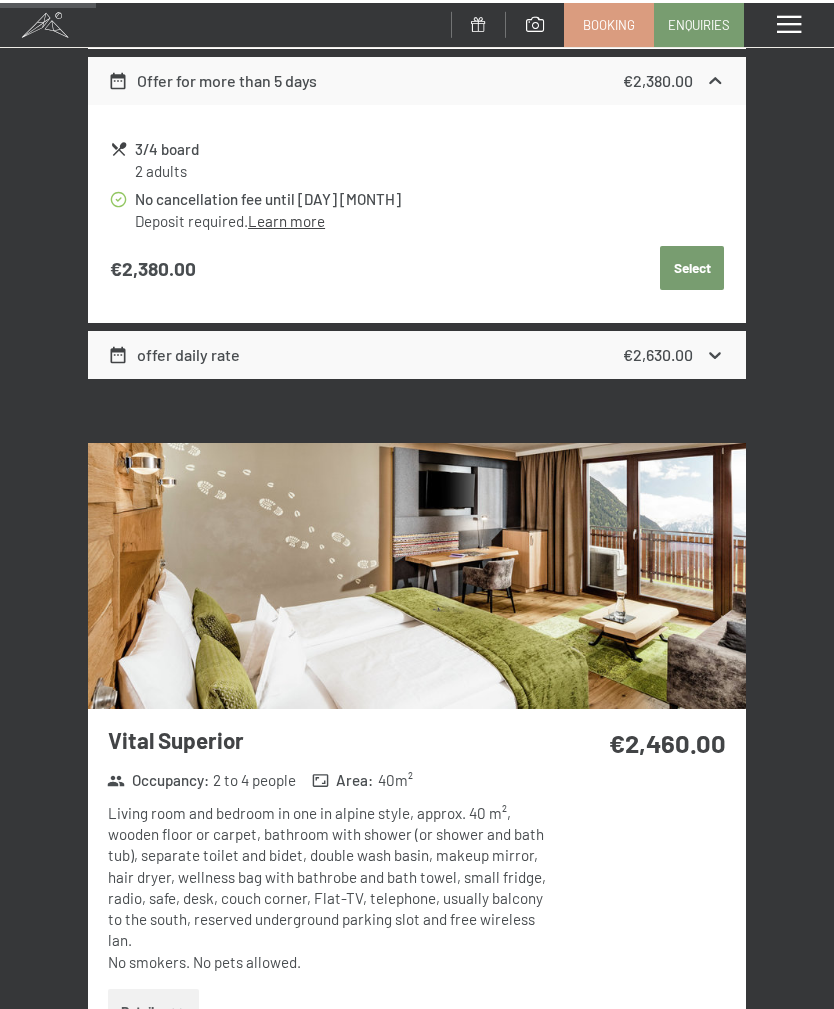 scroll, scrollTop: 1050, scrollLeft: 0, axis: vertical 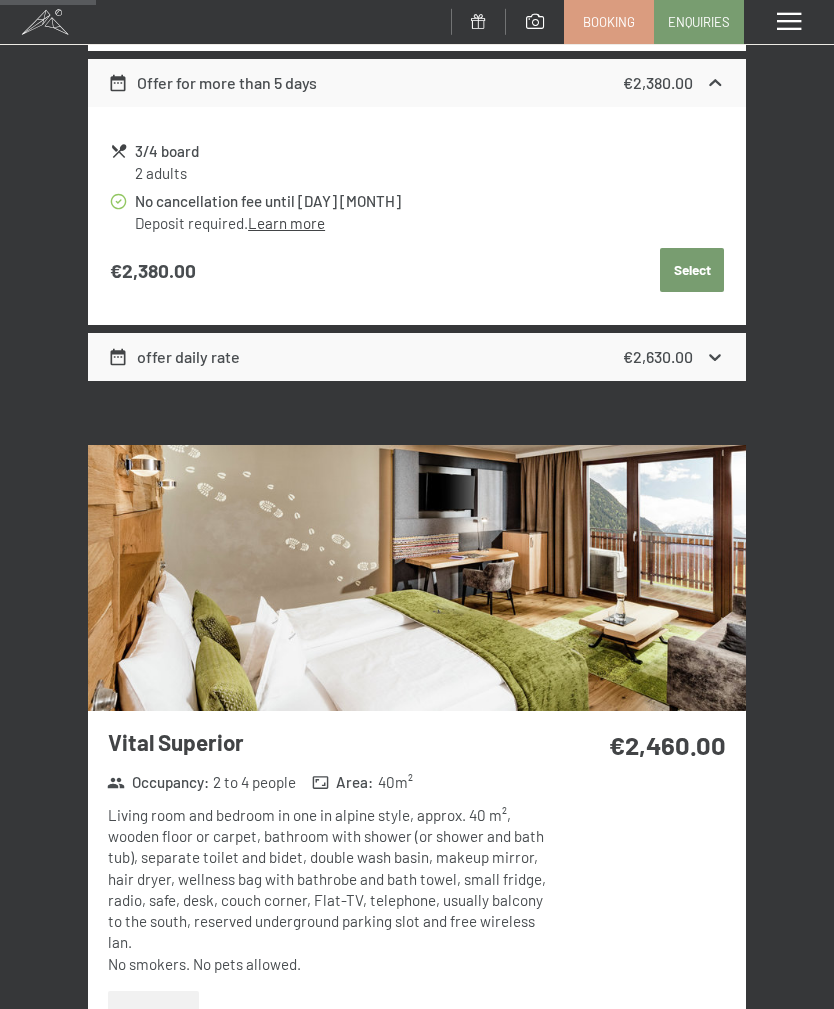 click at bounding box center [417, 578] 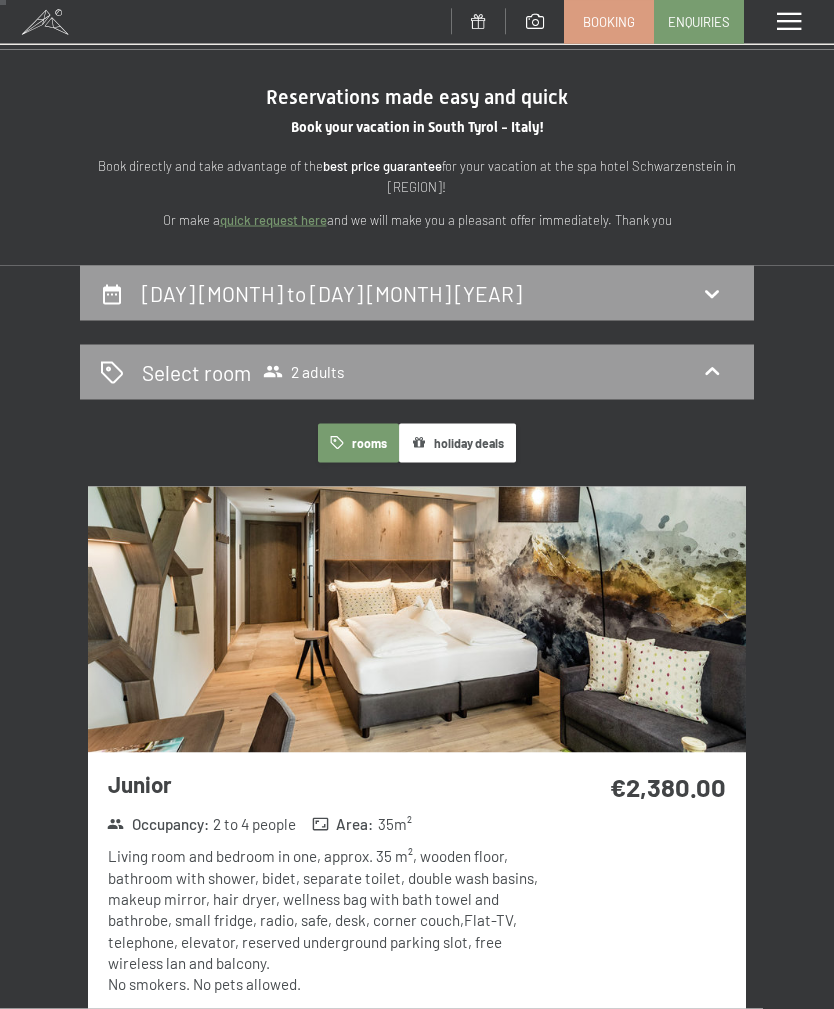 scroll, scrollTop: 0, scrollLeft: 0, axis: both 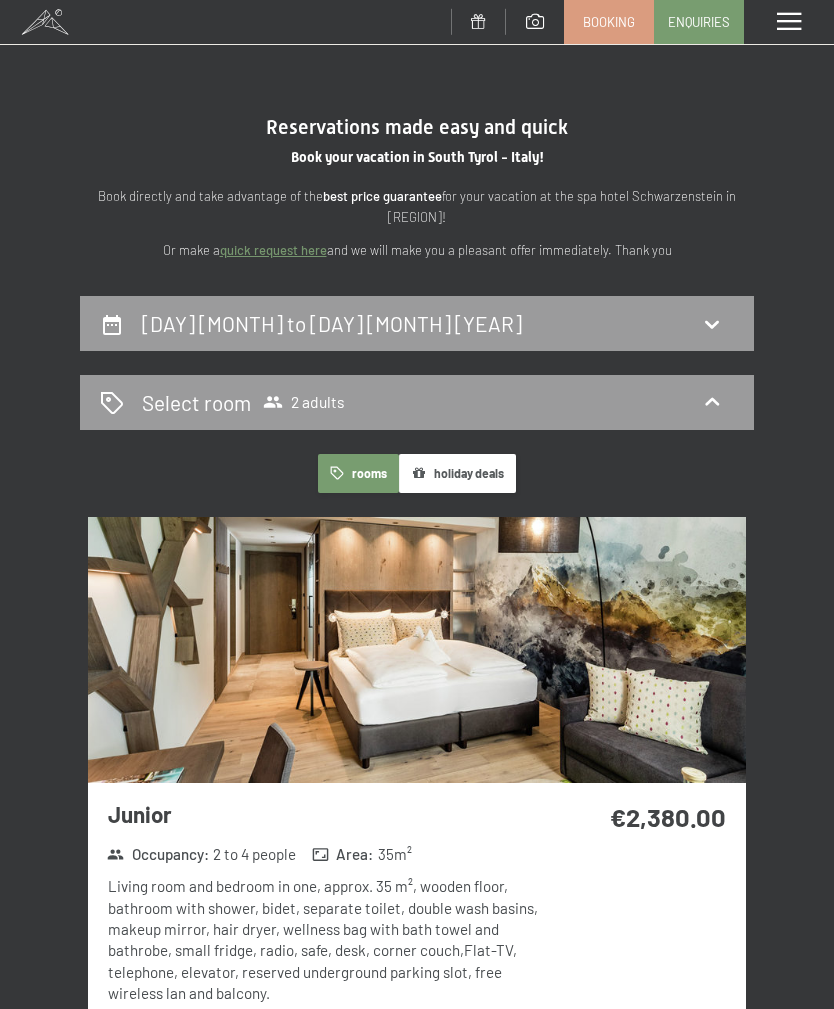 click at bounding box center [789, 22] 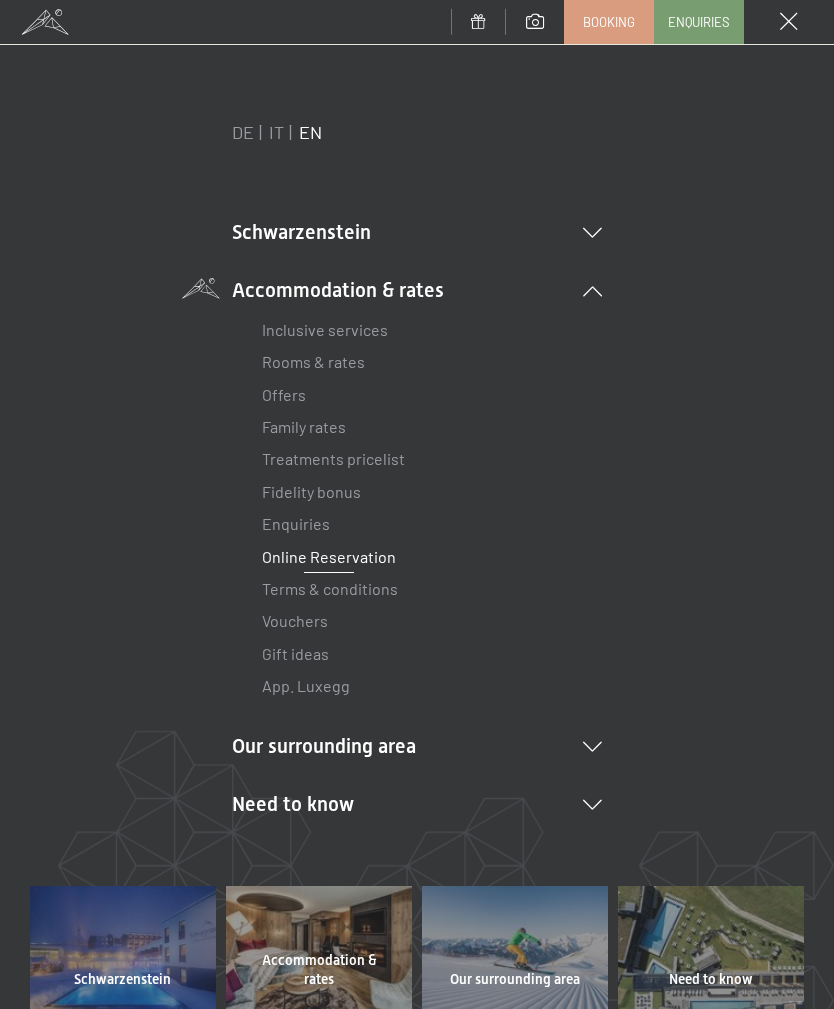 click at bounding box center [592, 747] 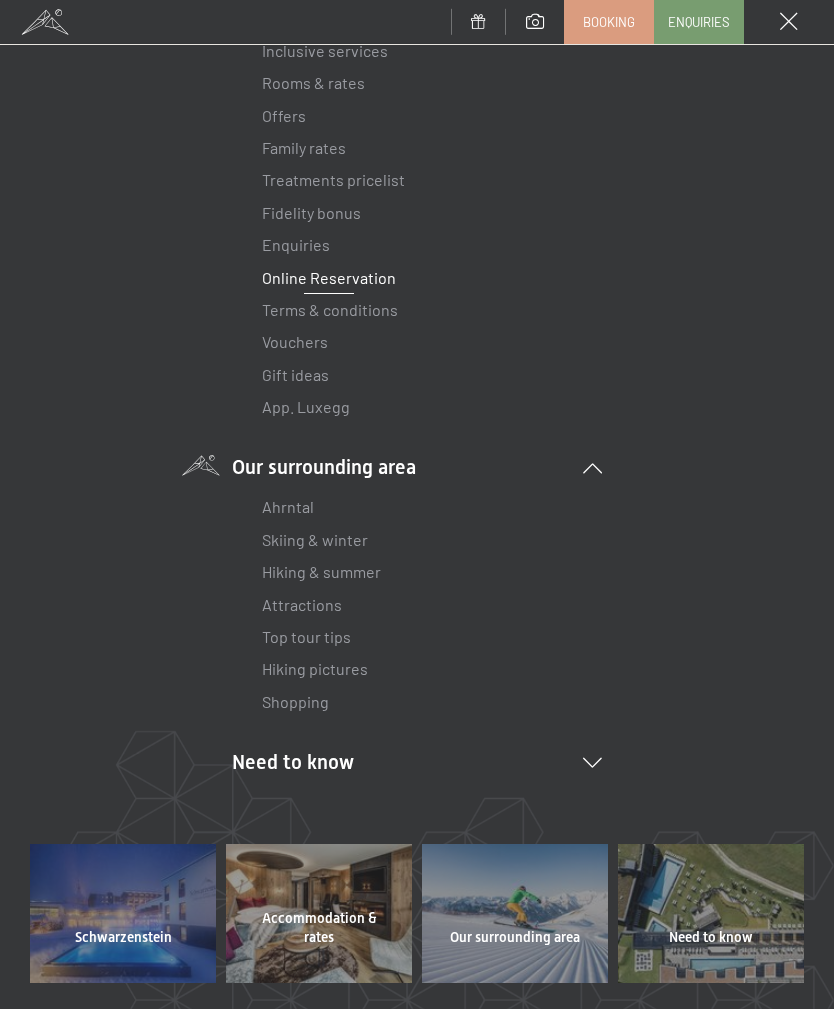 scroll, scrollTop: 285, scrollLeft: 0, axis: vertical 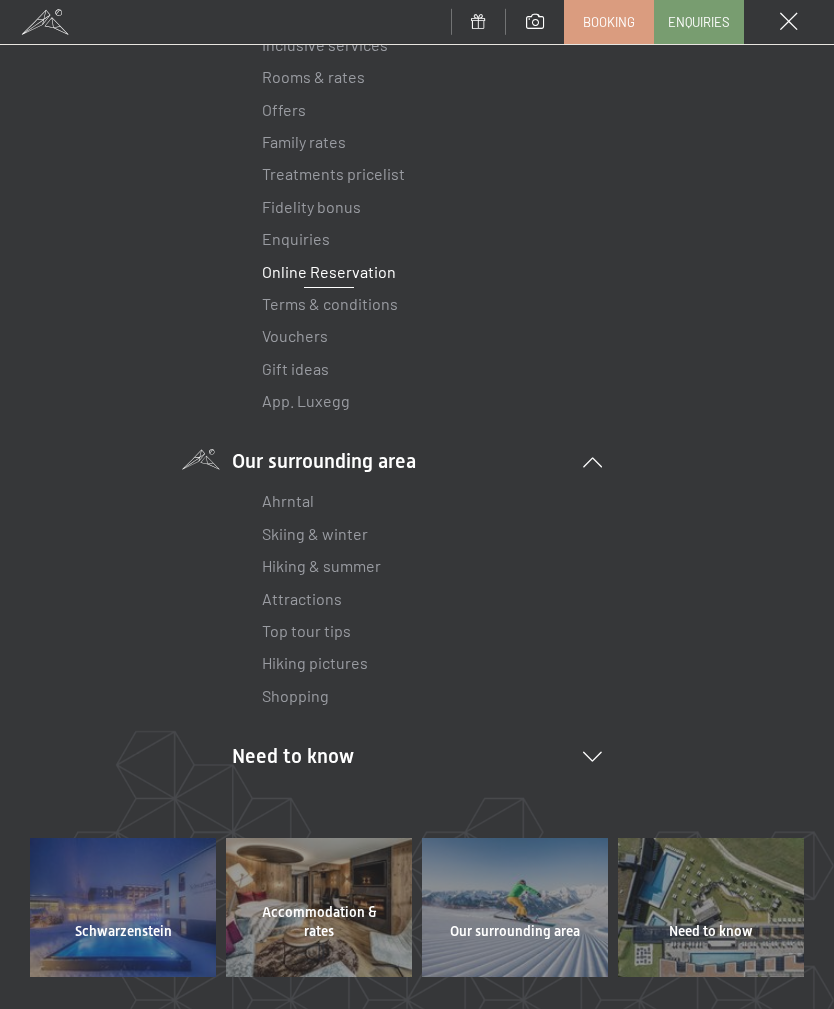 click on "Need to know           Location & arrival         Pay online         Webcam & weather         Download" at bounding box center (417, 756) 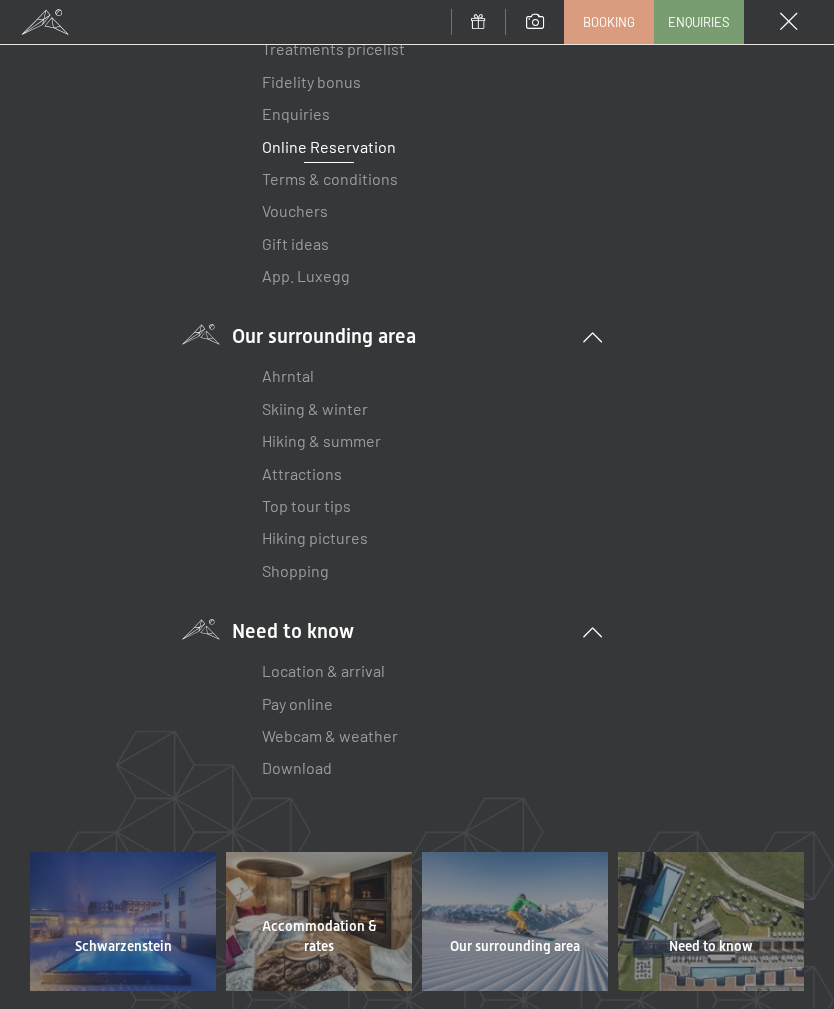 scroll, scrollTop: 432, scrollLeft: 0, axis: vertical 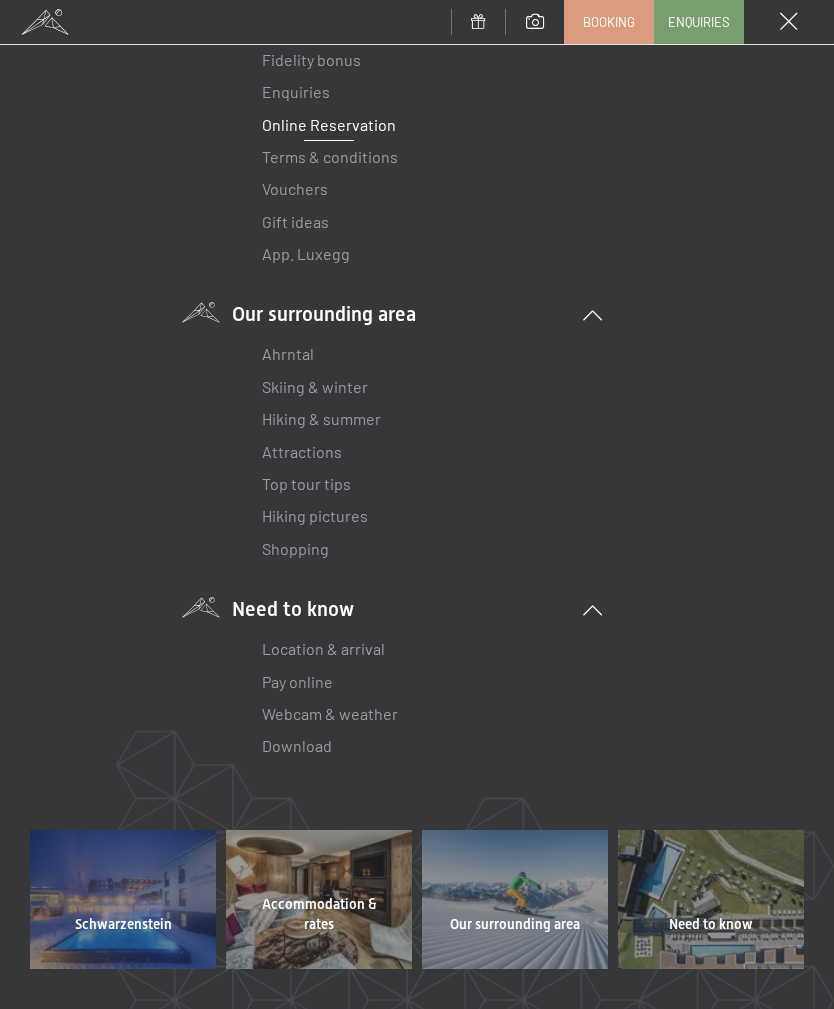 click on "Location & arrival" at bounding box center (323, 648) 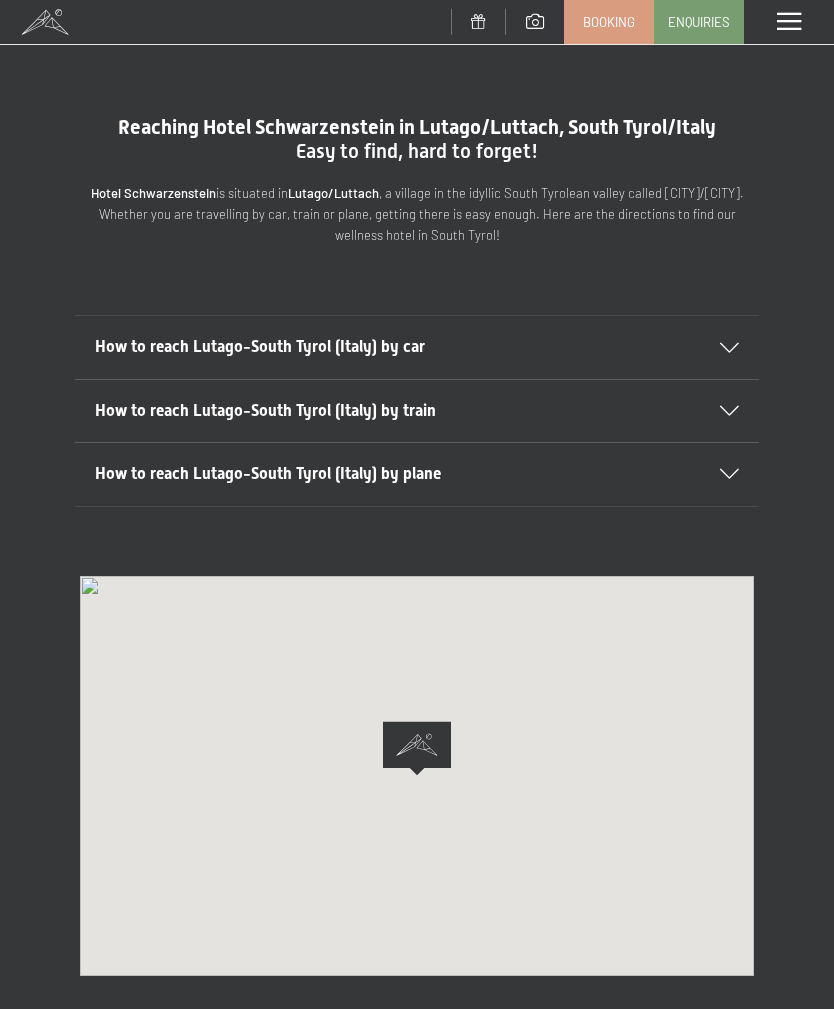 scroll, scrollTop: 0, scrollLeft: 0, axis: both 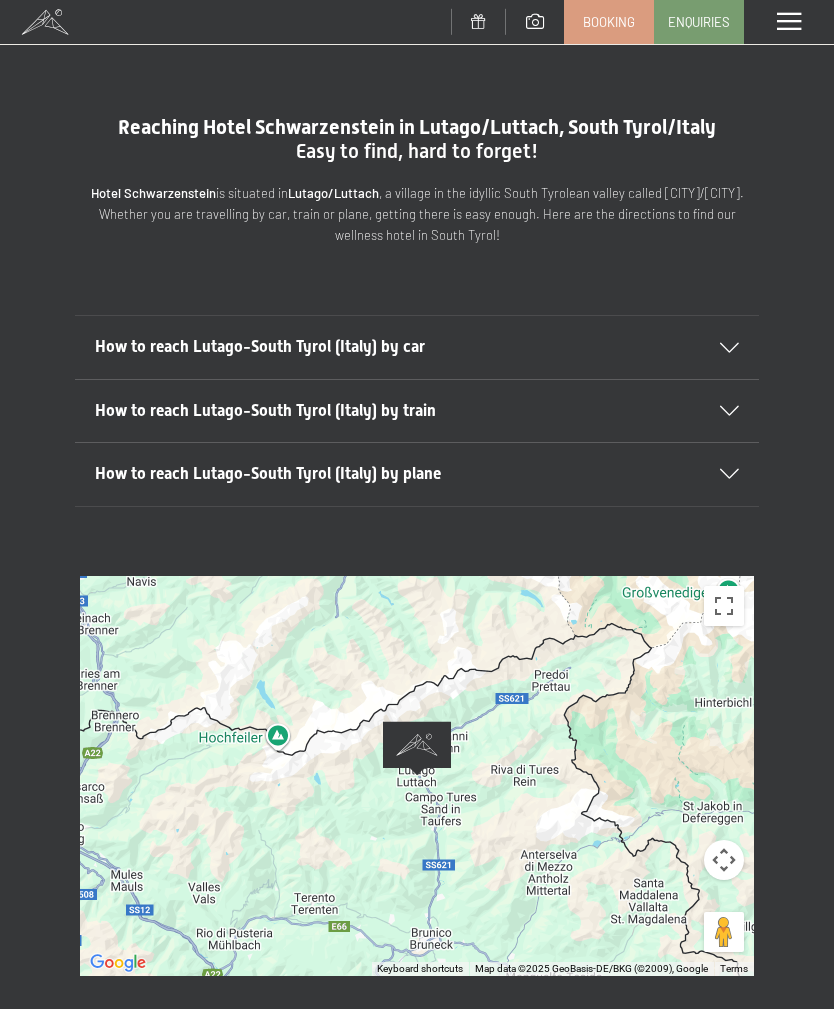 click on "How to reach Lutago-South Tyrol (Italy) by train" at bounding box center [417, 411] 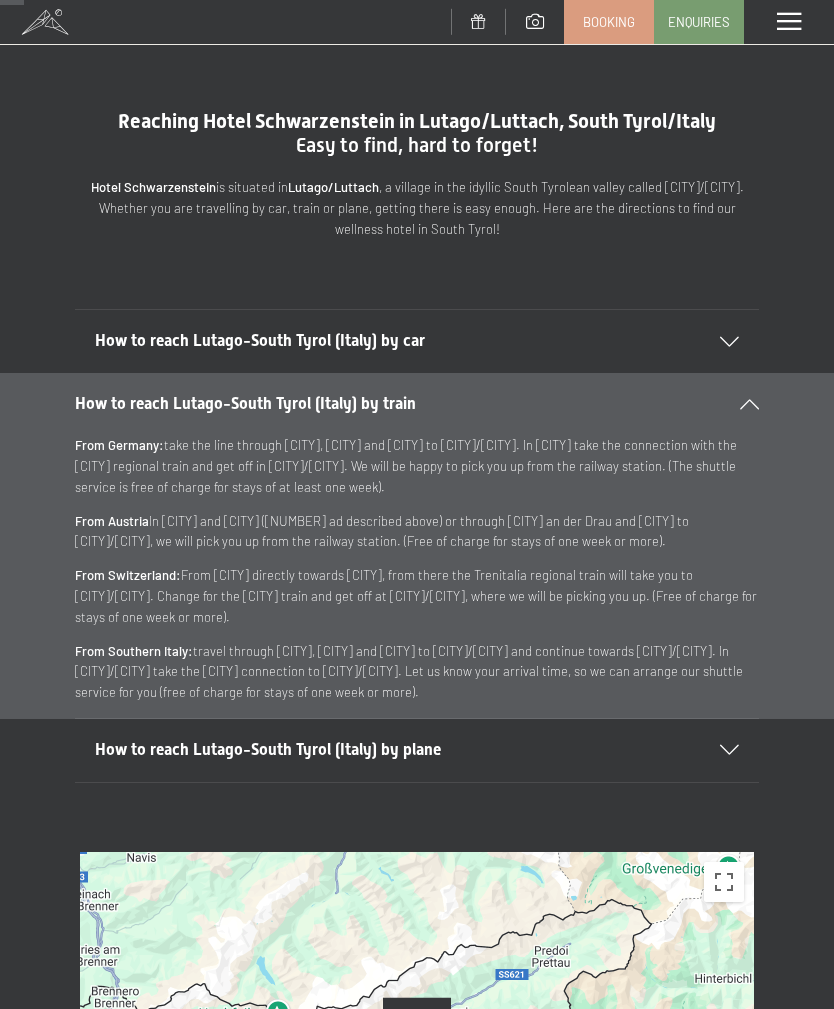 scroll, scrollTop: 0, scrollLeft: 0, axis: both 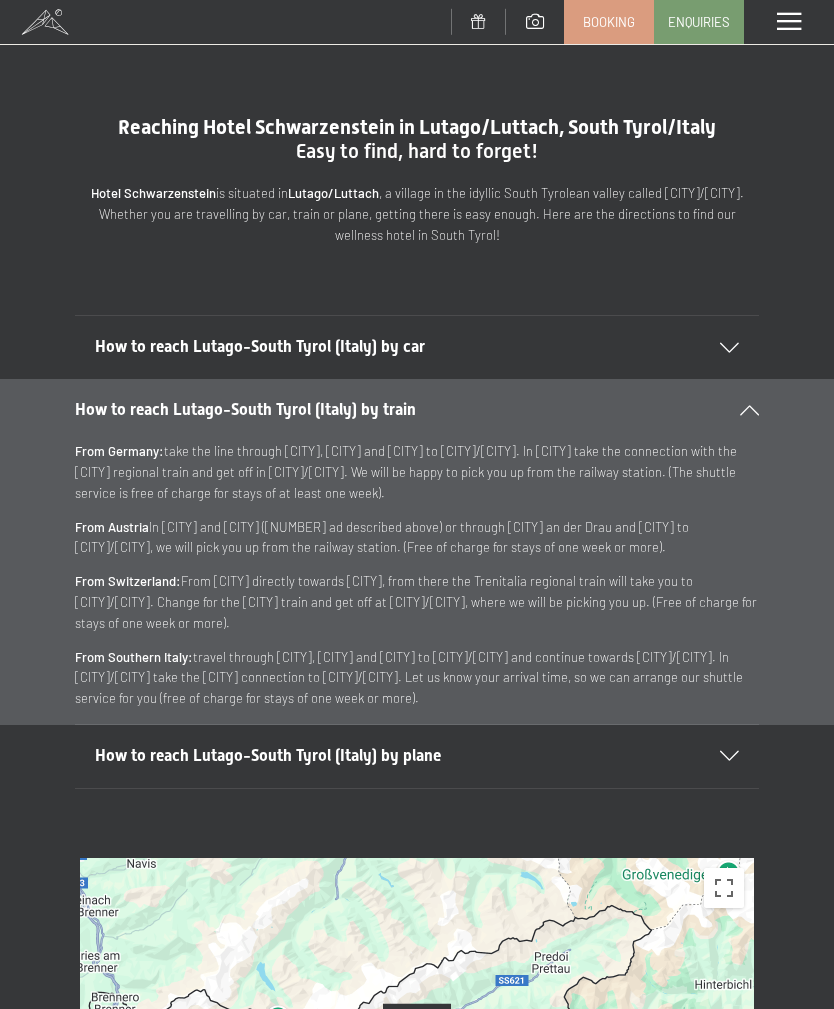 click at bounding box center [789, 22] 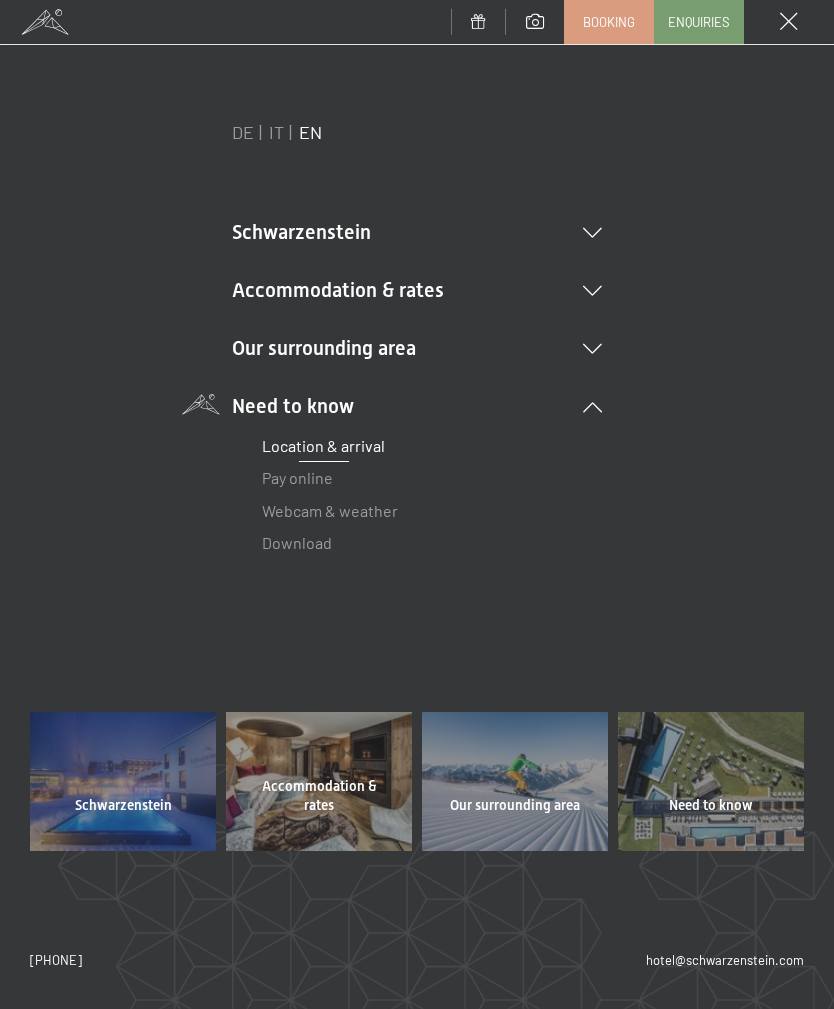 click at bounding box center [592, 407] 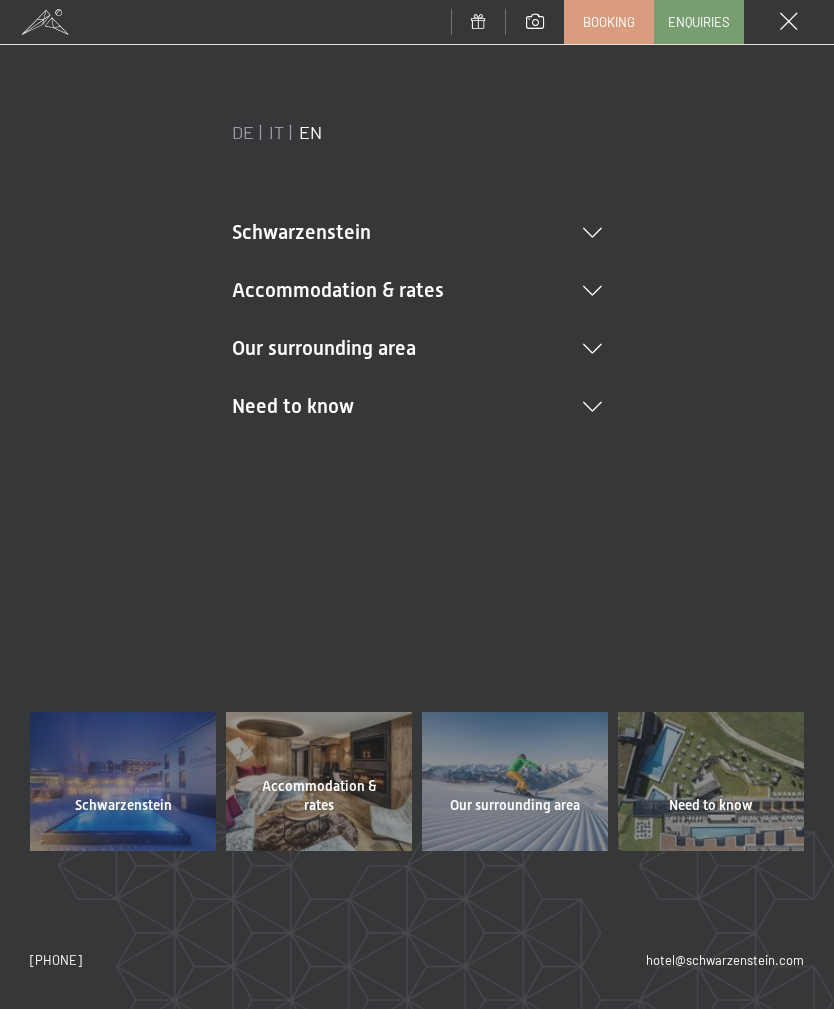 click at bounding box center (789, 22) 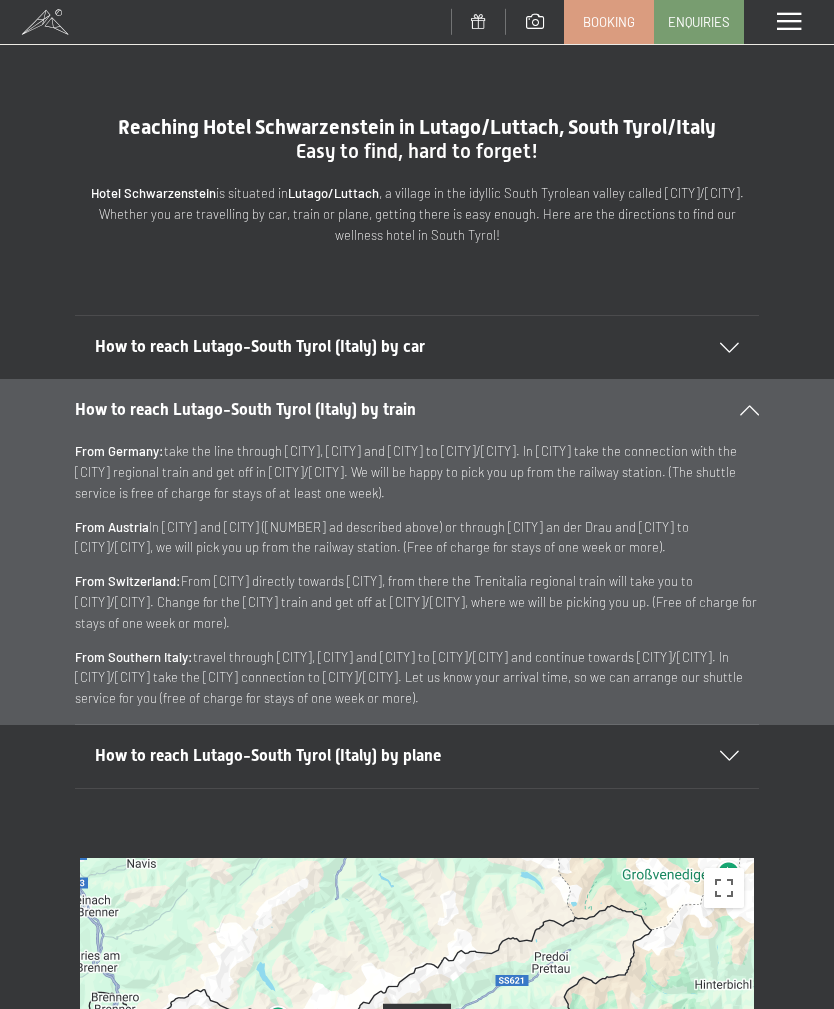 click at bounding box center [789, 22] 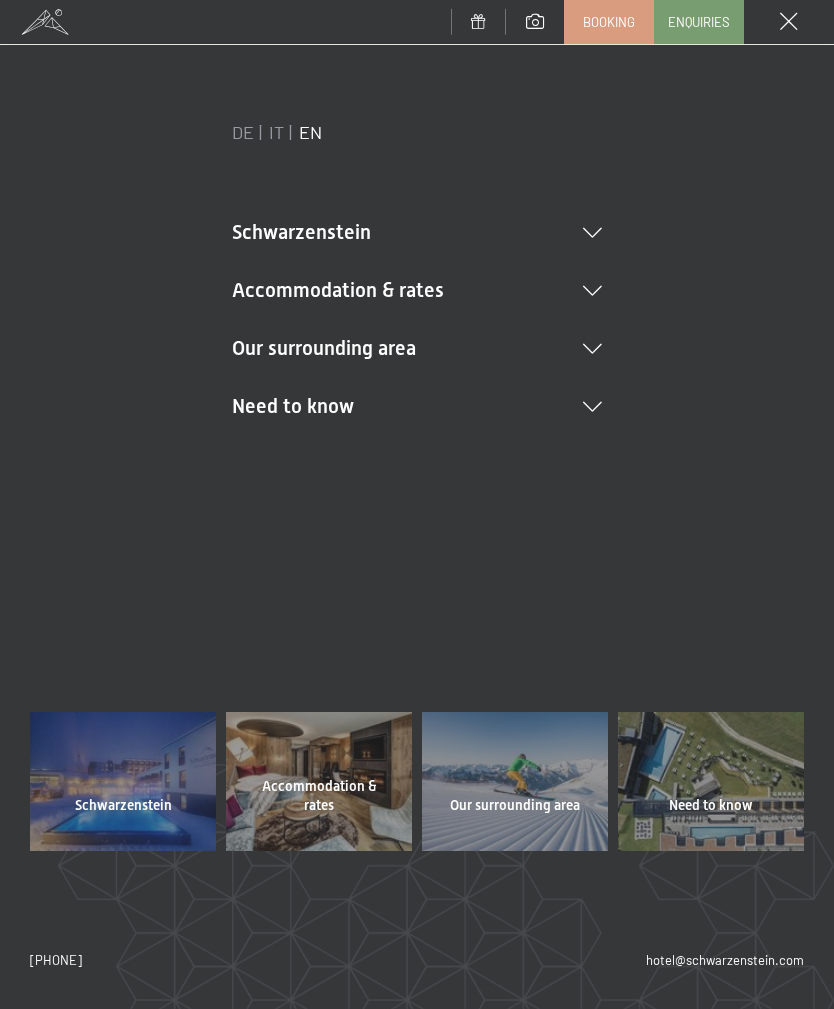 click at bounding box center (535, 22) 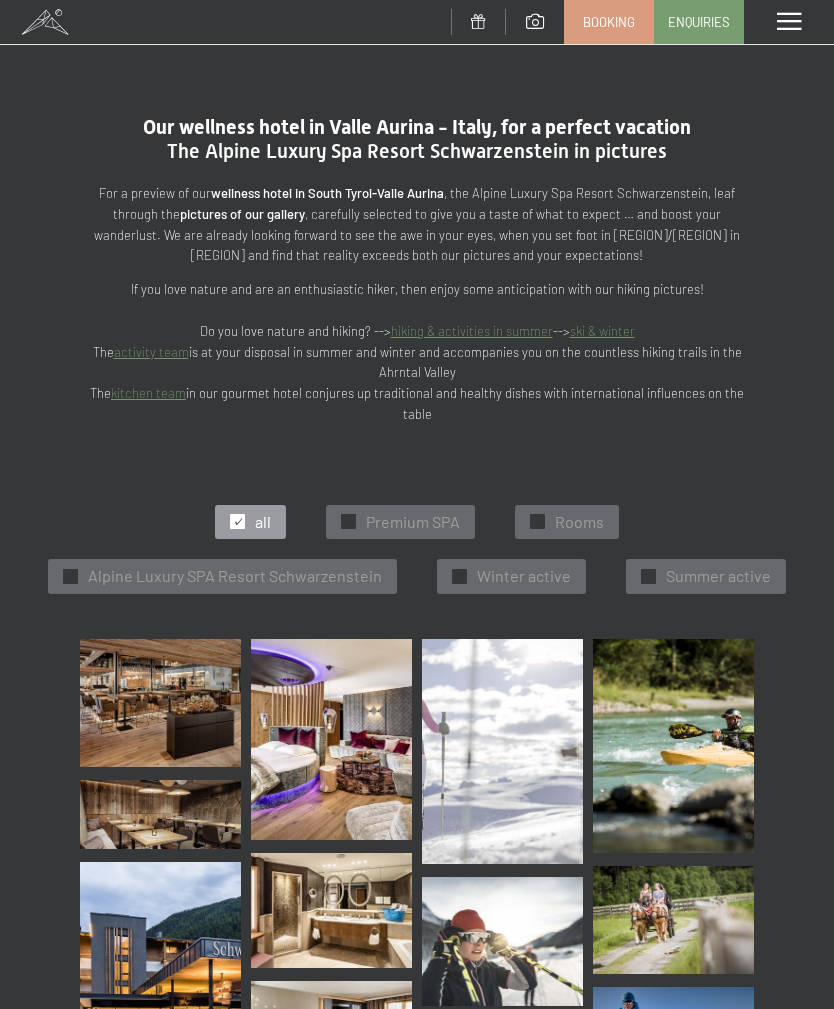 scroll, scrollTop: 0, scrollLeft: 0, axis: both 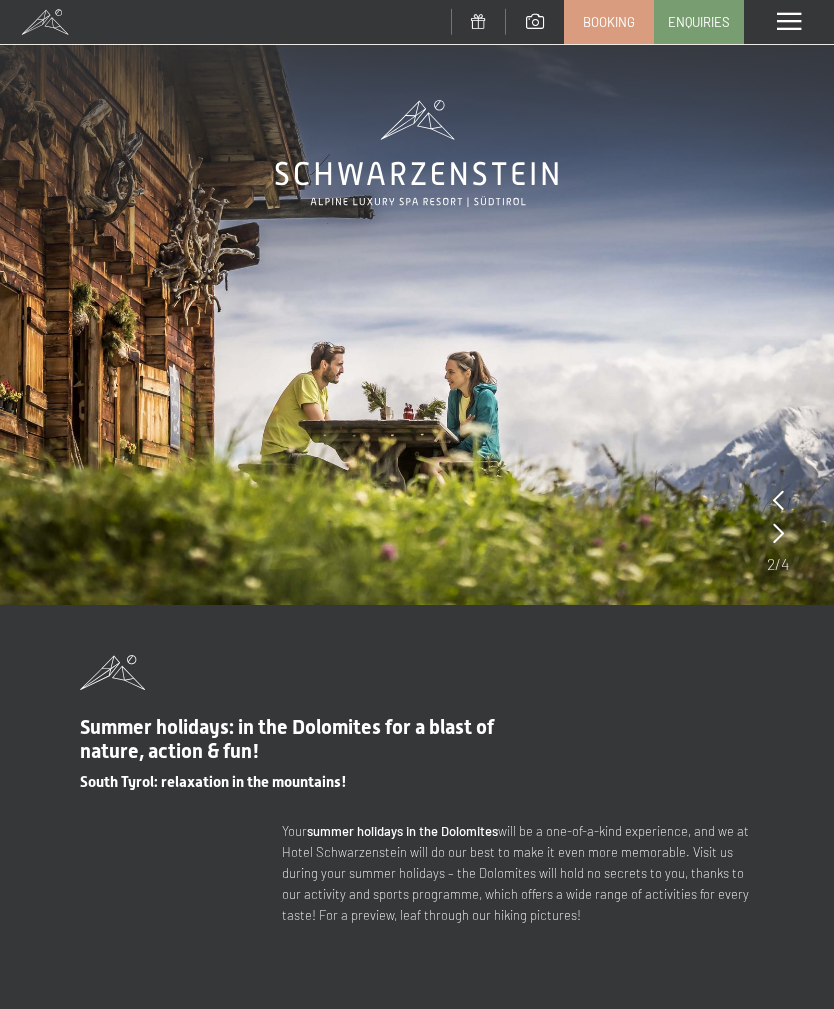 click at bounding box center (789, 22) 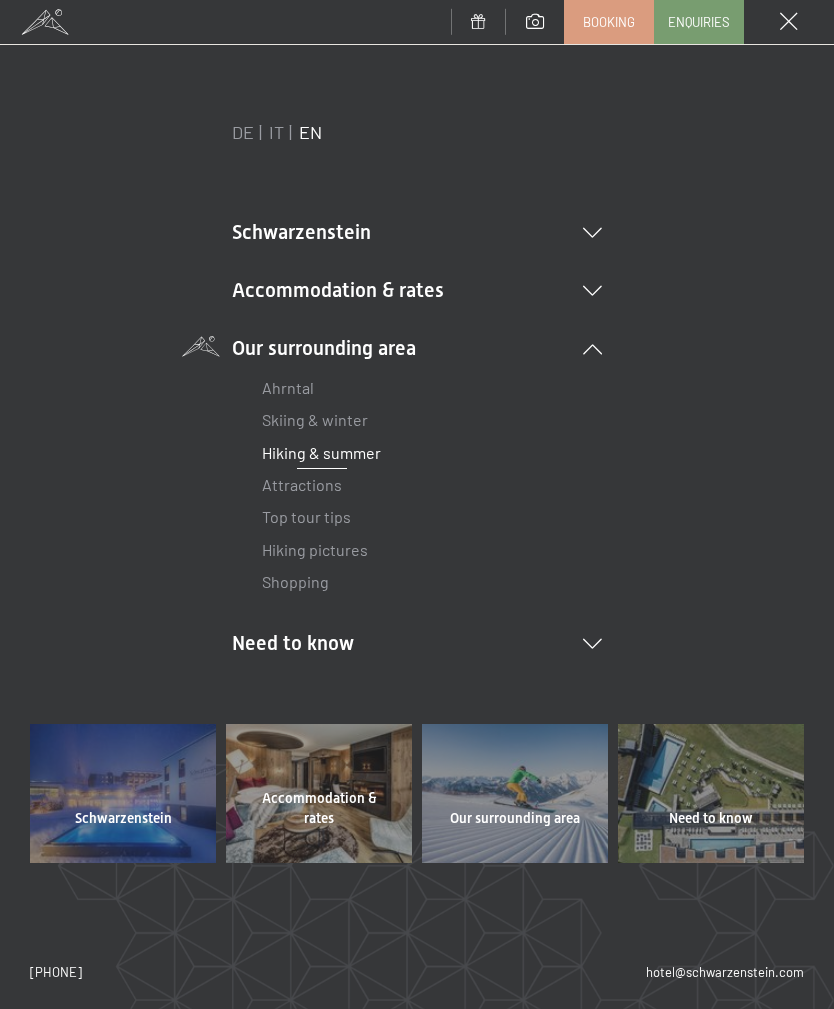click on "Booking" at bounding box center (609, 22) 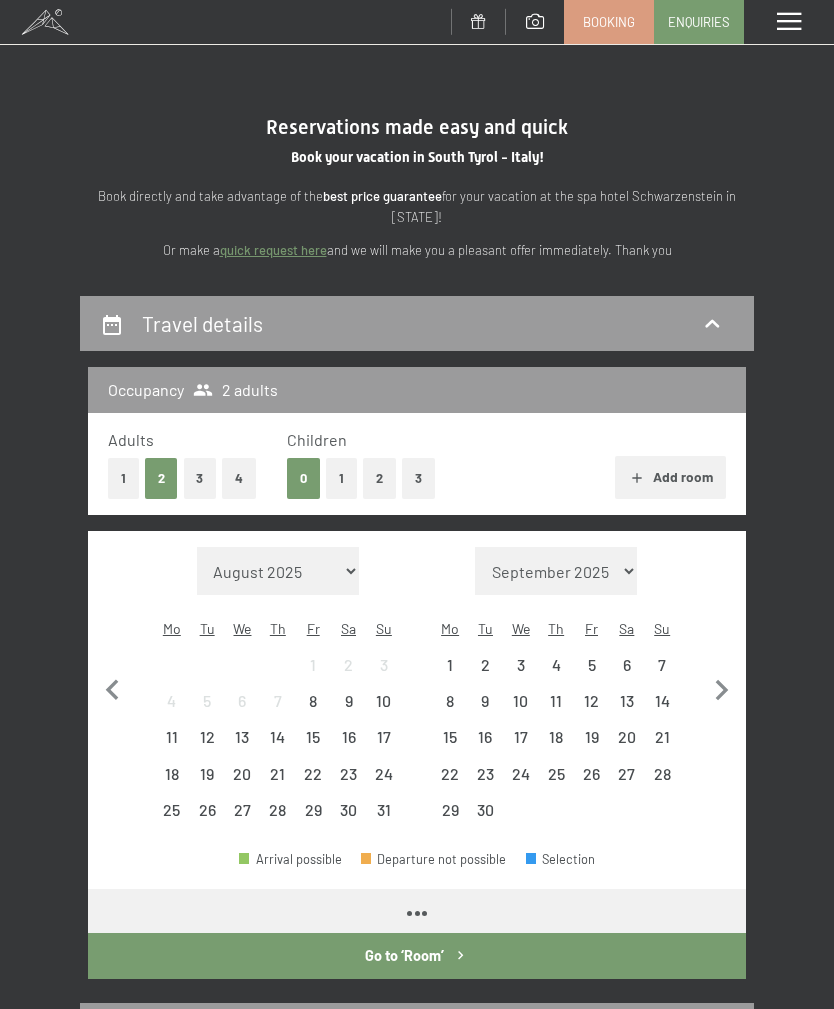 scroll, scrollTop: 0, scrollLeft: 0, axis: both 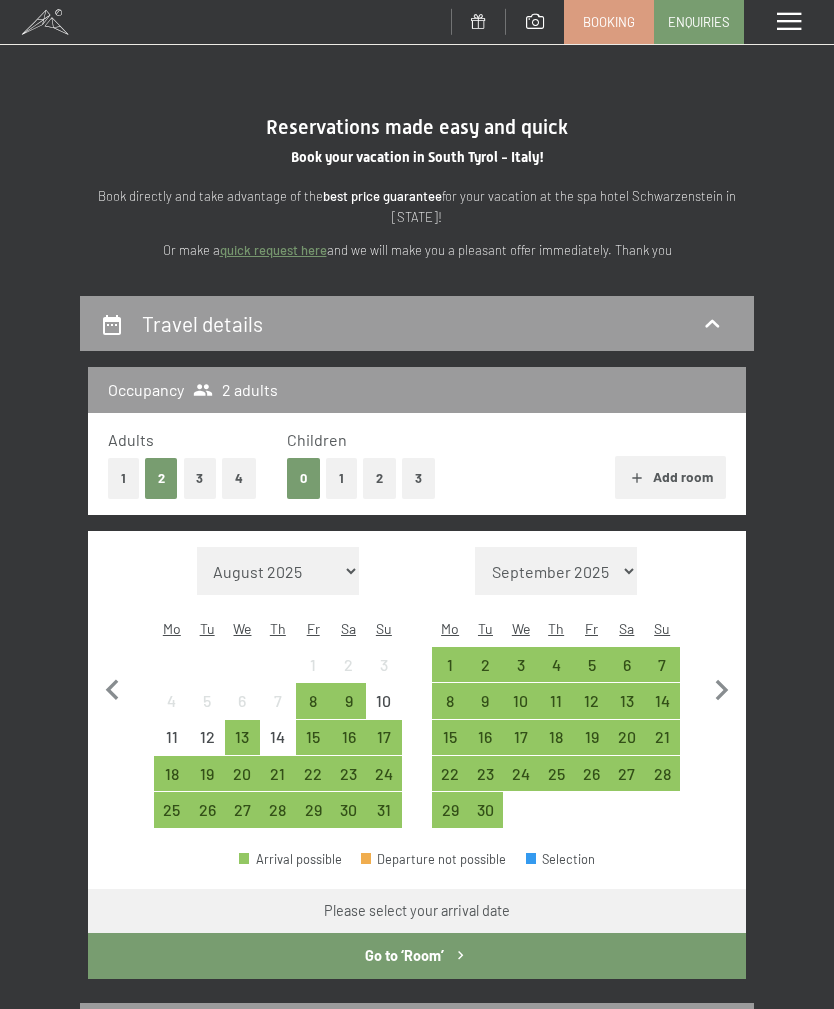 click on "18" at bounding box center (171, 781) 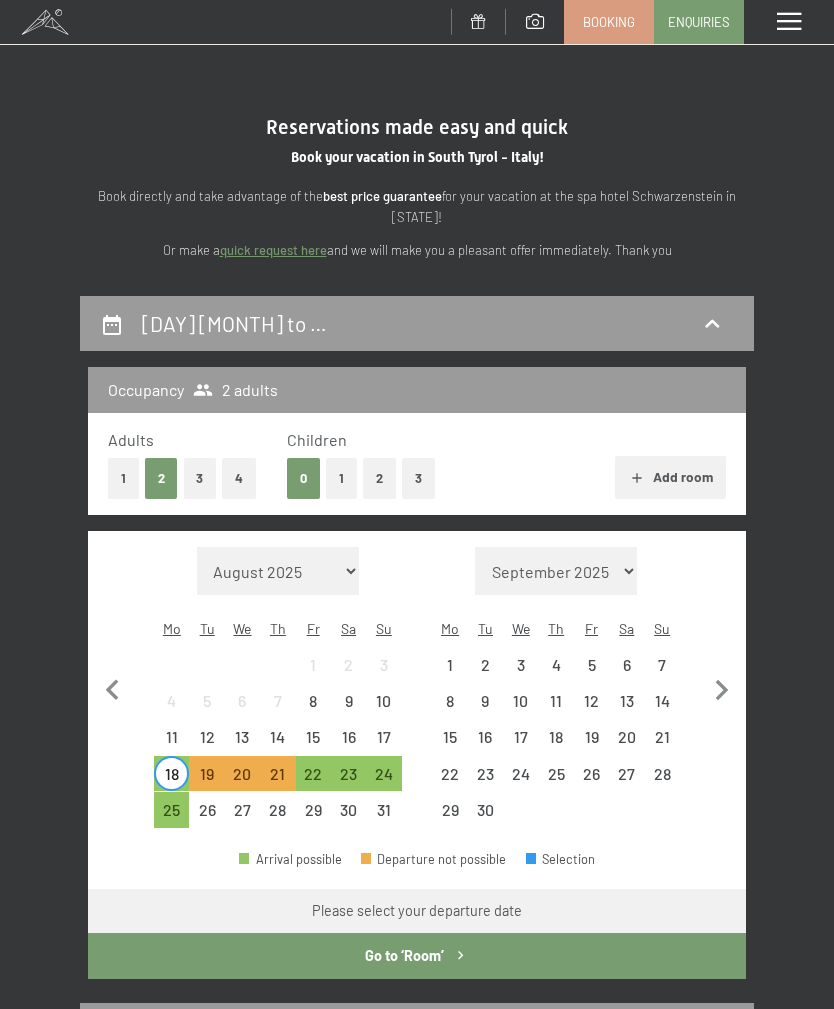 click on "24" at bounding box center [383, 781] 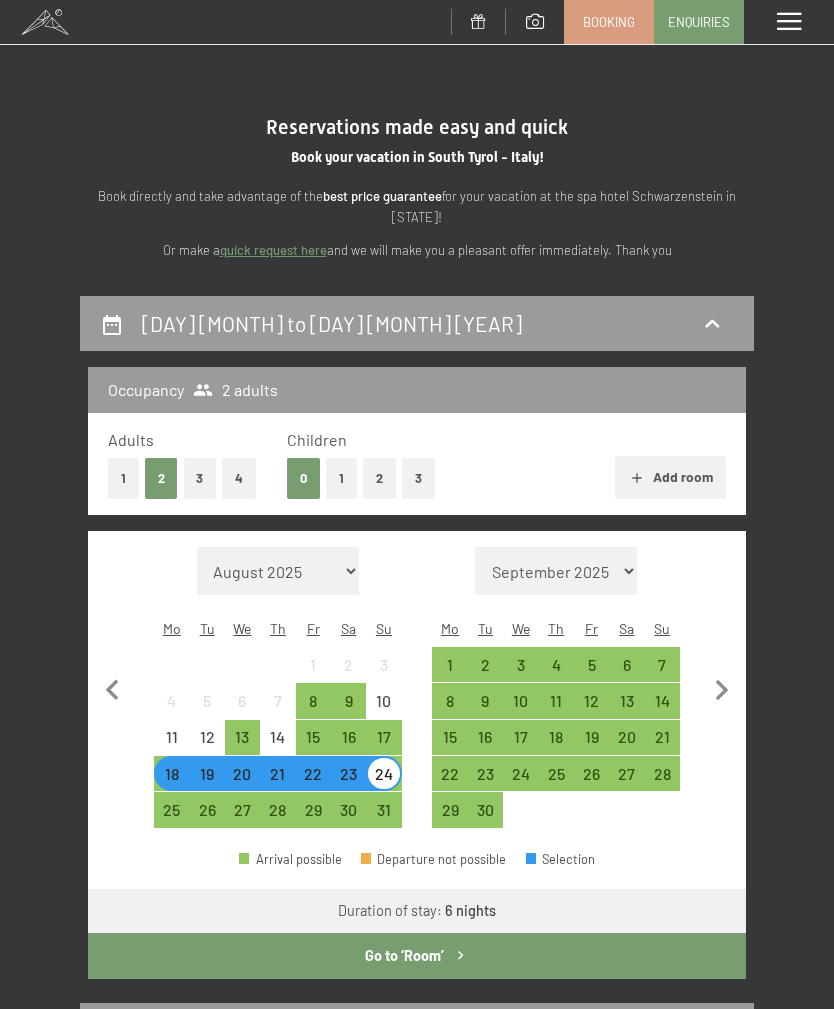click on "18" at bounding box center [171, 781] 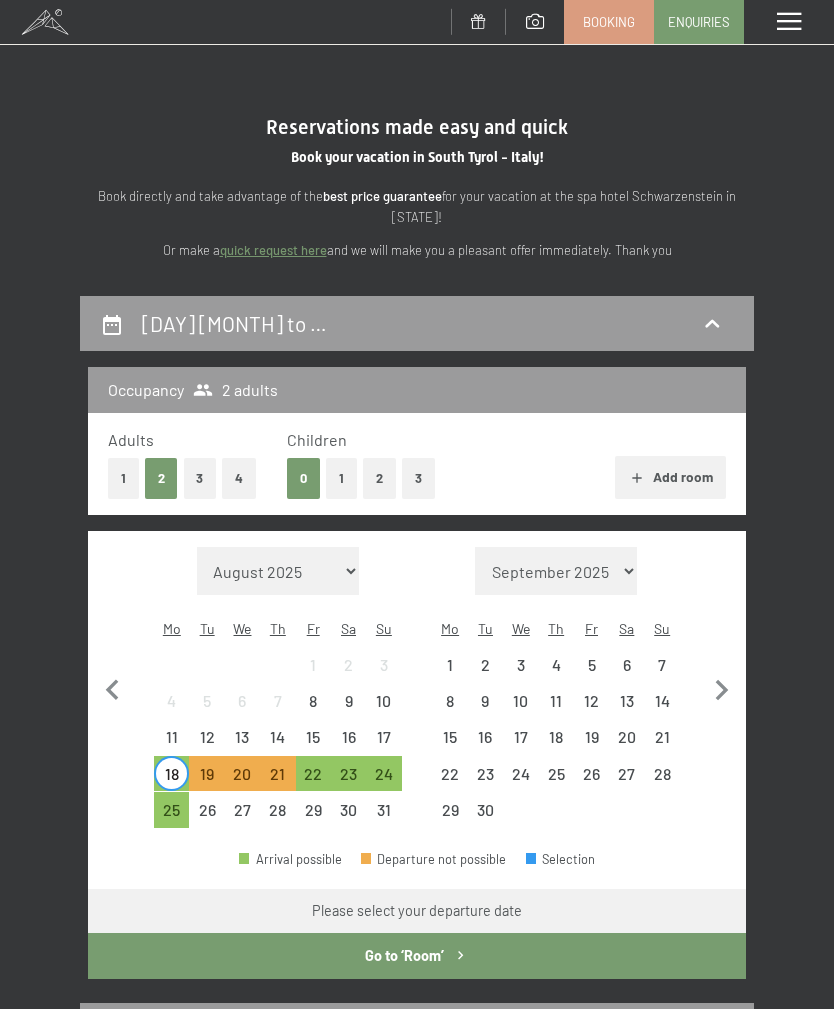 click on "25" at bounding box center [171, 817] 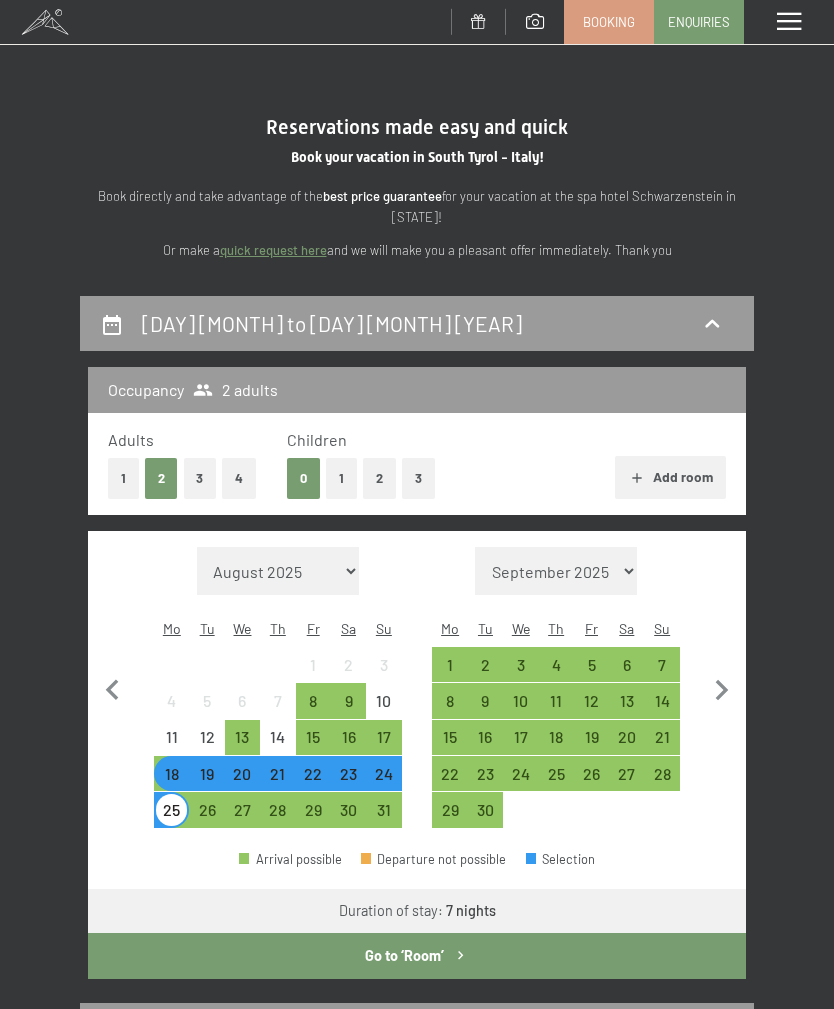 click 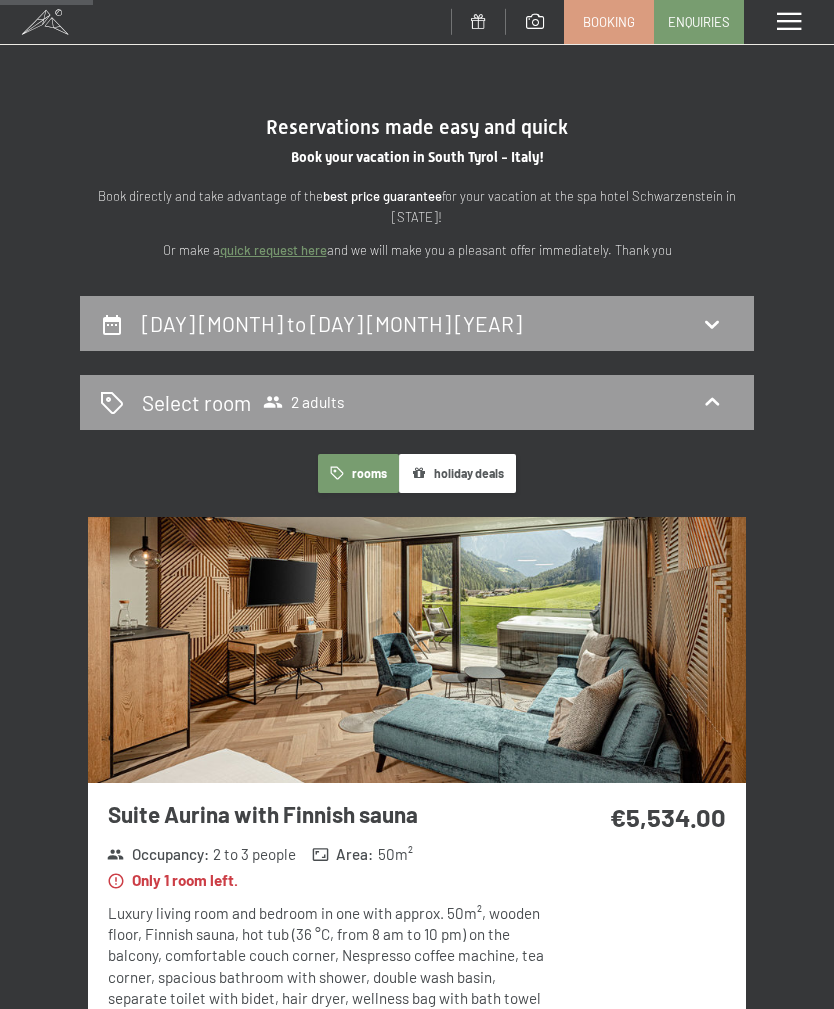 scroll, scrollTop: 293, scrollLeft: 0, axis: vertical 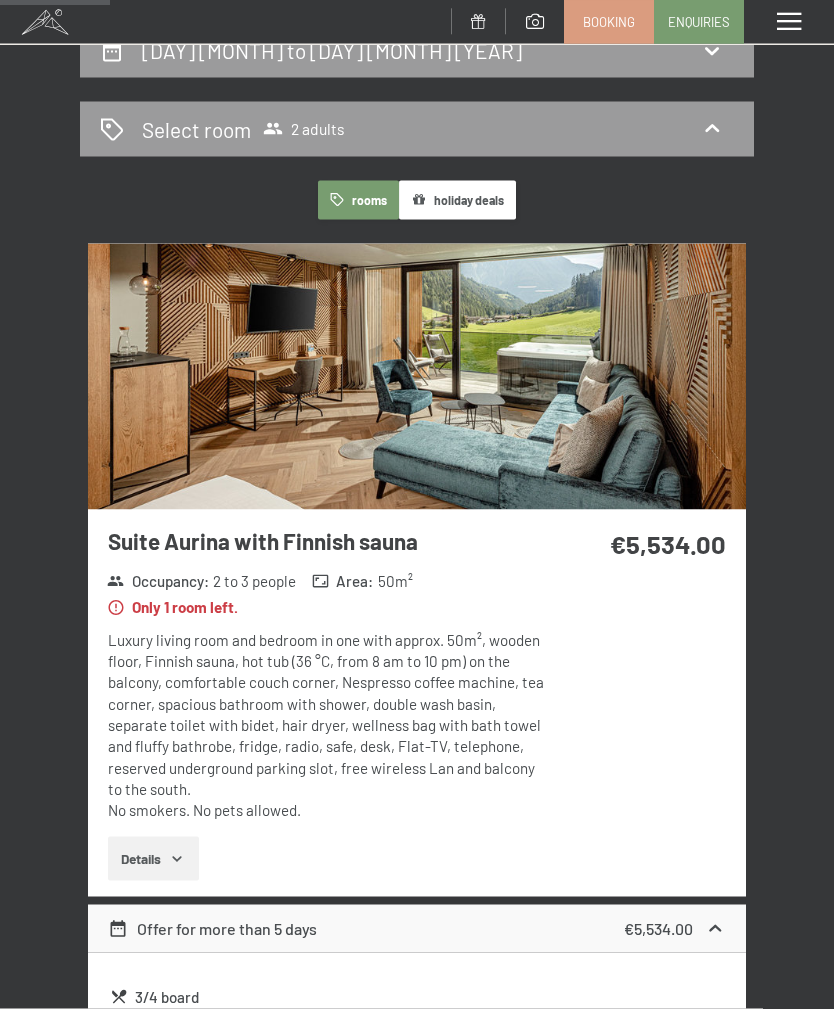 click at bounding box center (417, 377) 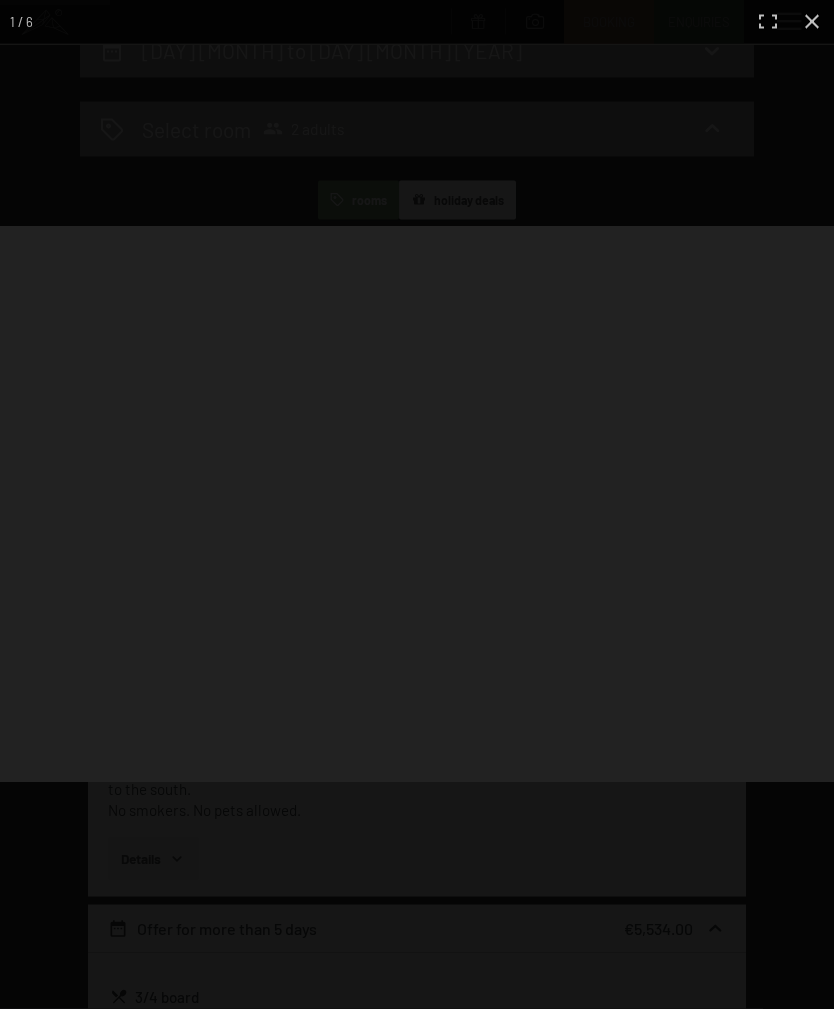 scroll, scrollTop: 274, scrollLeft: 0, axis: vertical 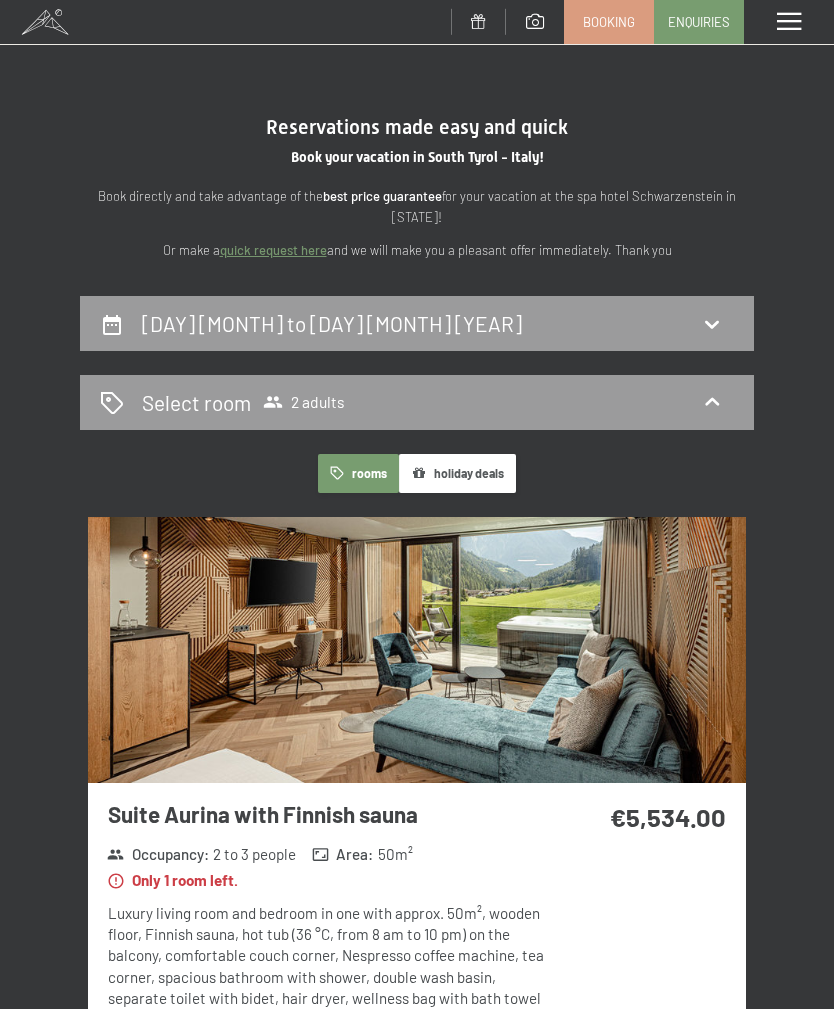 click at bounding box center (789, 22) 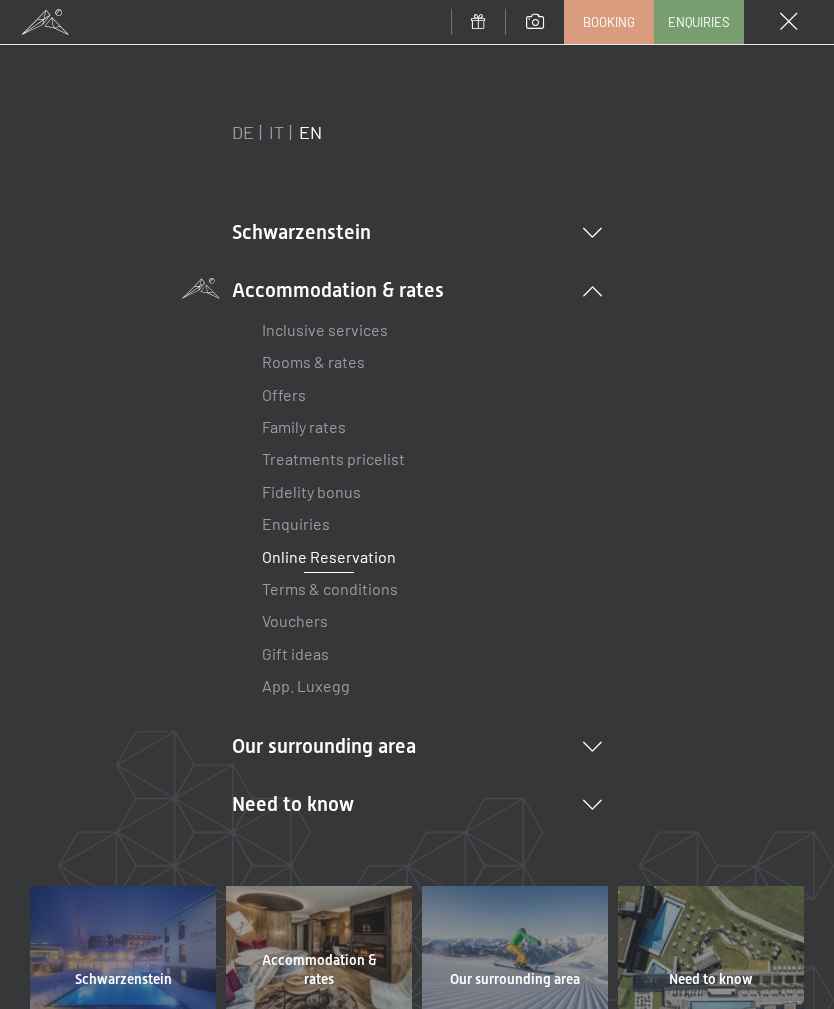 click on "Schwarzenstein           NEW Schwarzenstein         Your hosts         Premium Spa         Gourmet         Active         Weekly programme         Pictures             Family         GoGreen         Belvita         Gallery" at bounding box center [417, 232] 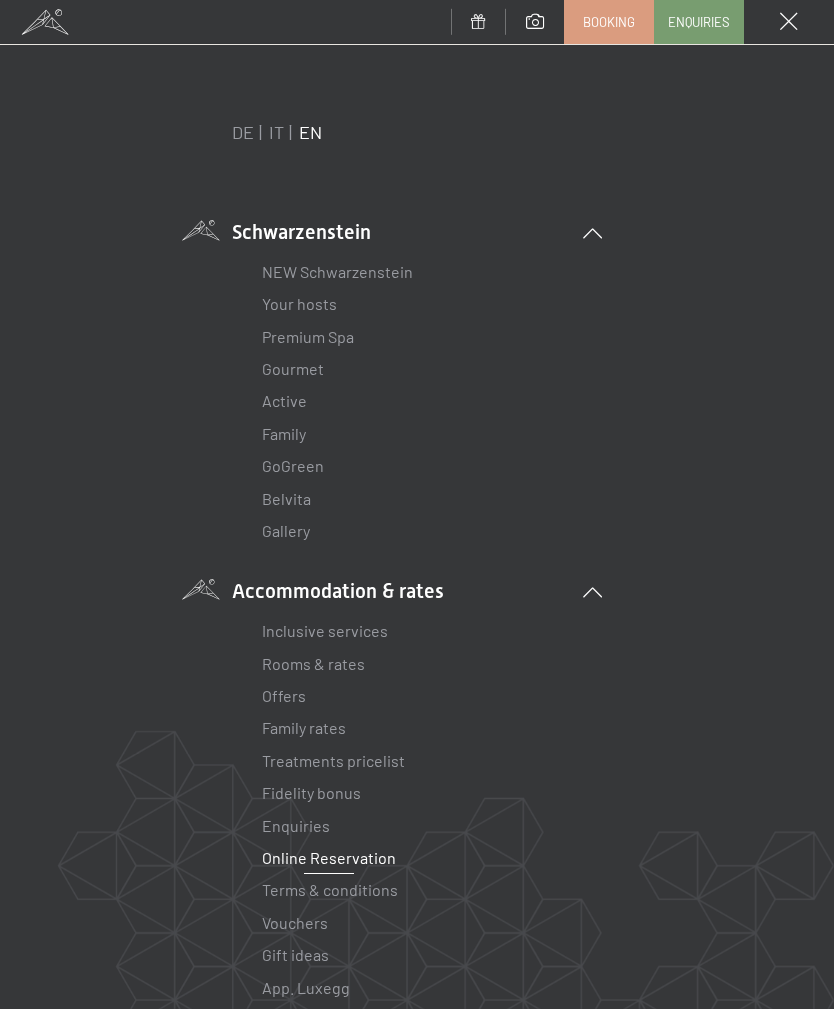 click on "Schwarzenstein           NEW Schwarzenstein         Your hosts         Premium Spa         Gourmet         Active         Weekly programme         Pictures             Family         GoGreen         Belvita         Gallery" at bounding box center [417, 383] 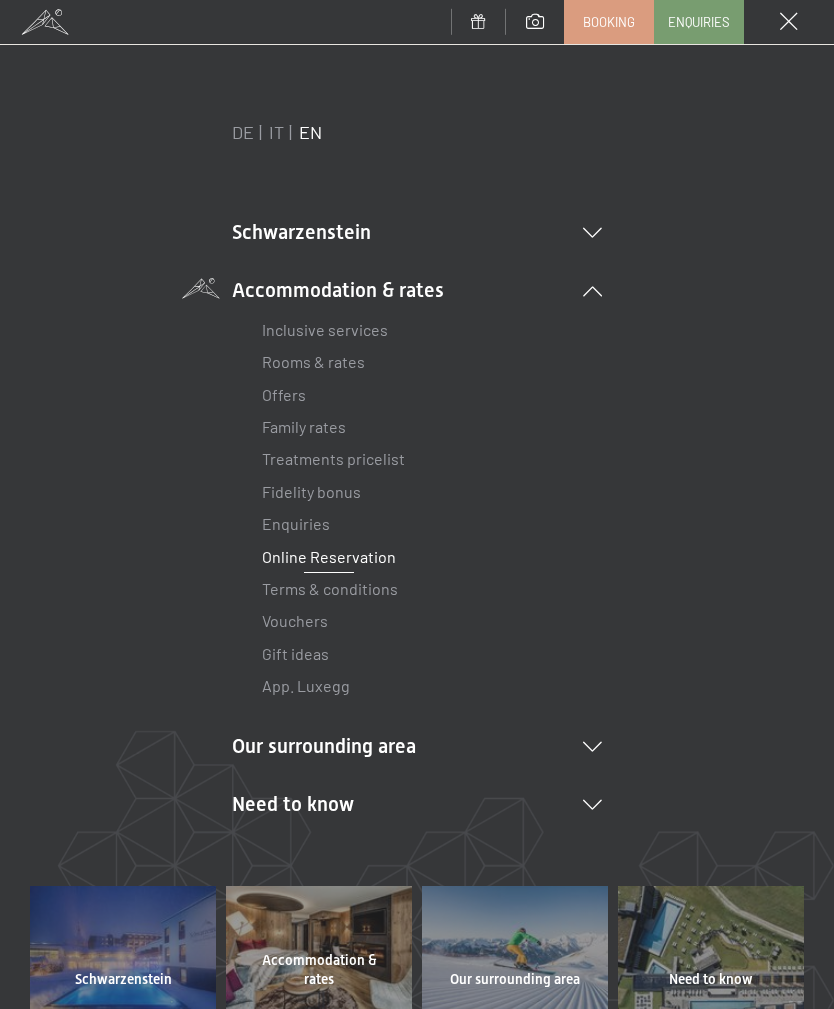 click on "Inclusive services" at bounding box center [325, 329] 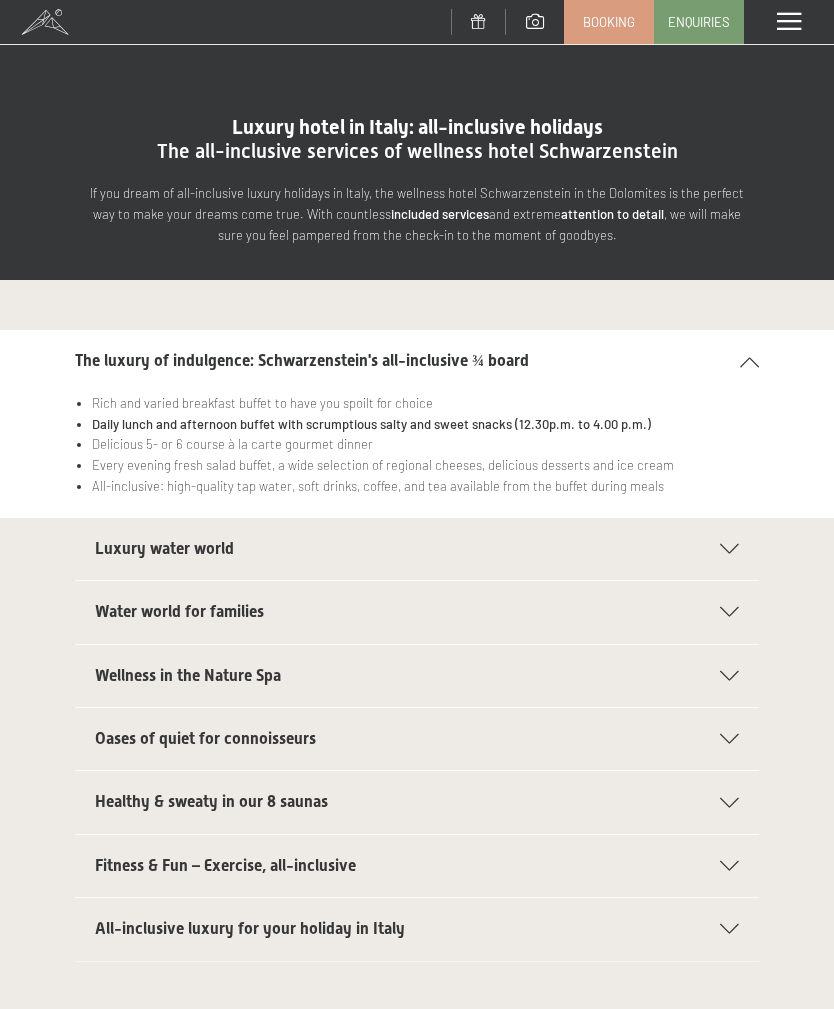 scroll, scrollTop: 0, scrollLeft: 0, axis: both 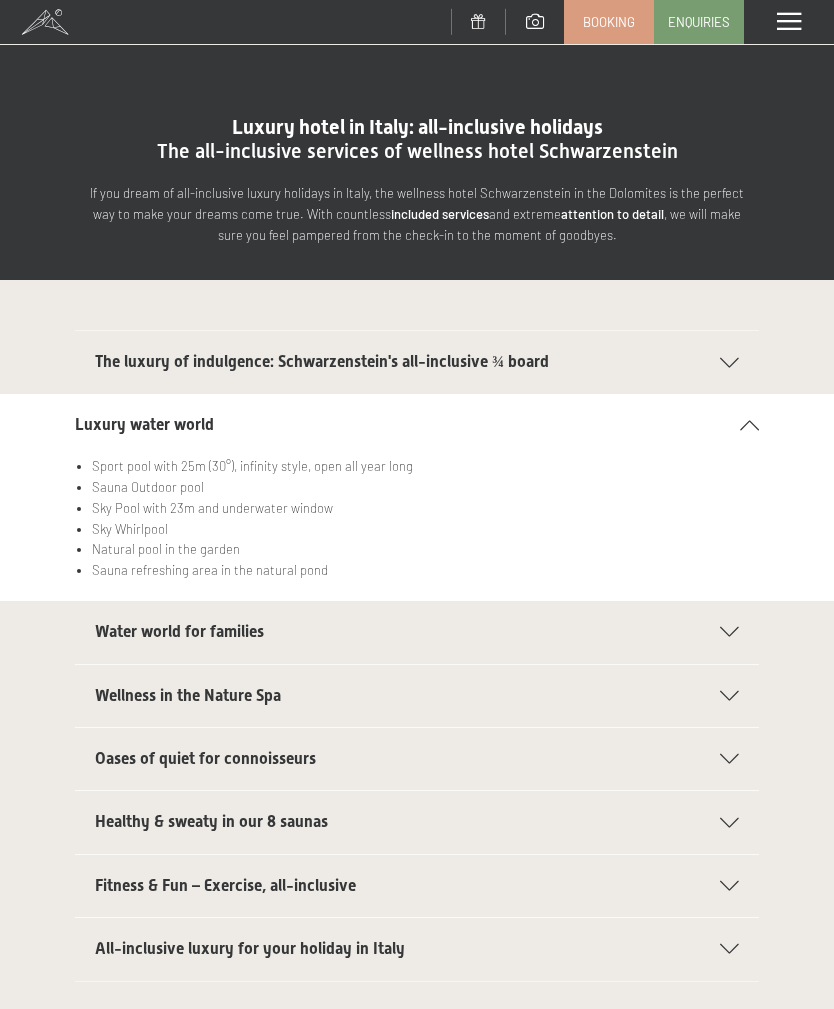 click at bounding box center [729, 632] 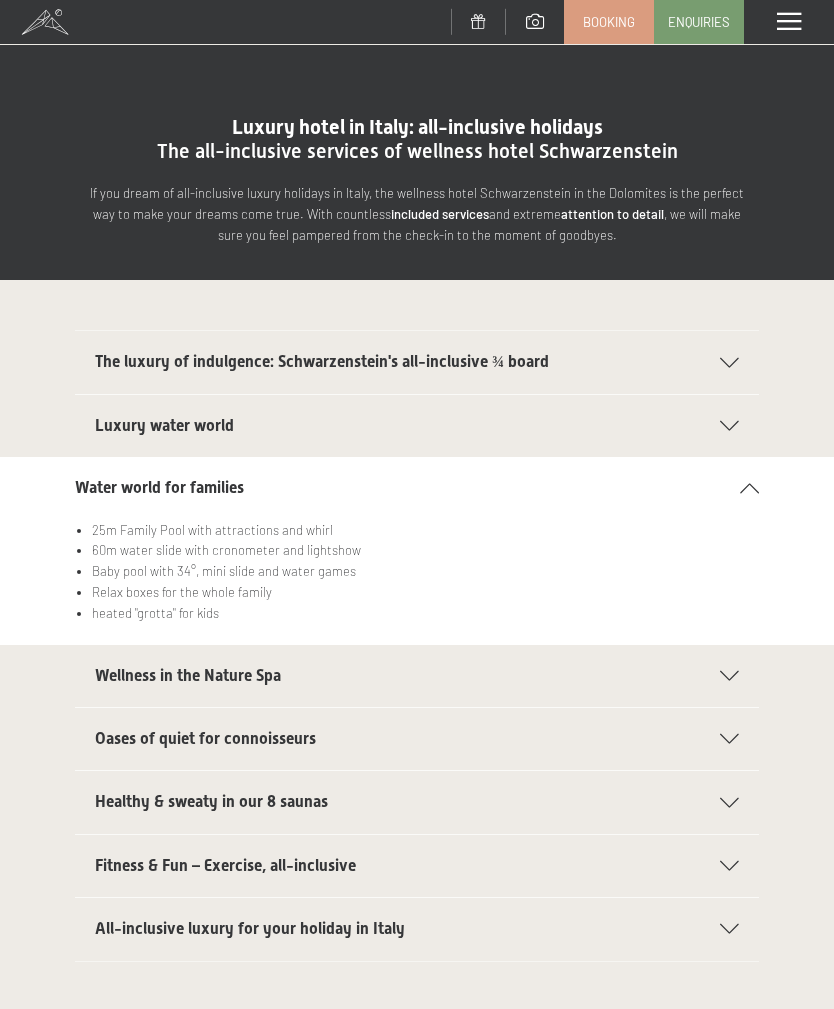 click at bounding box center (717, 866) 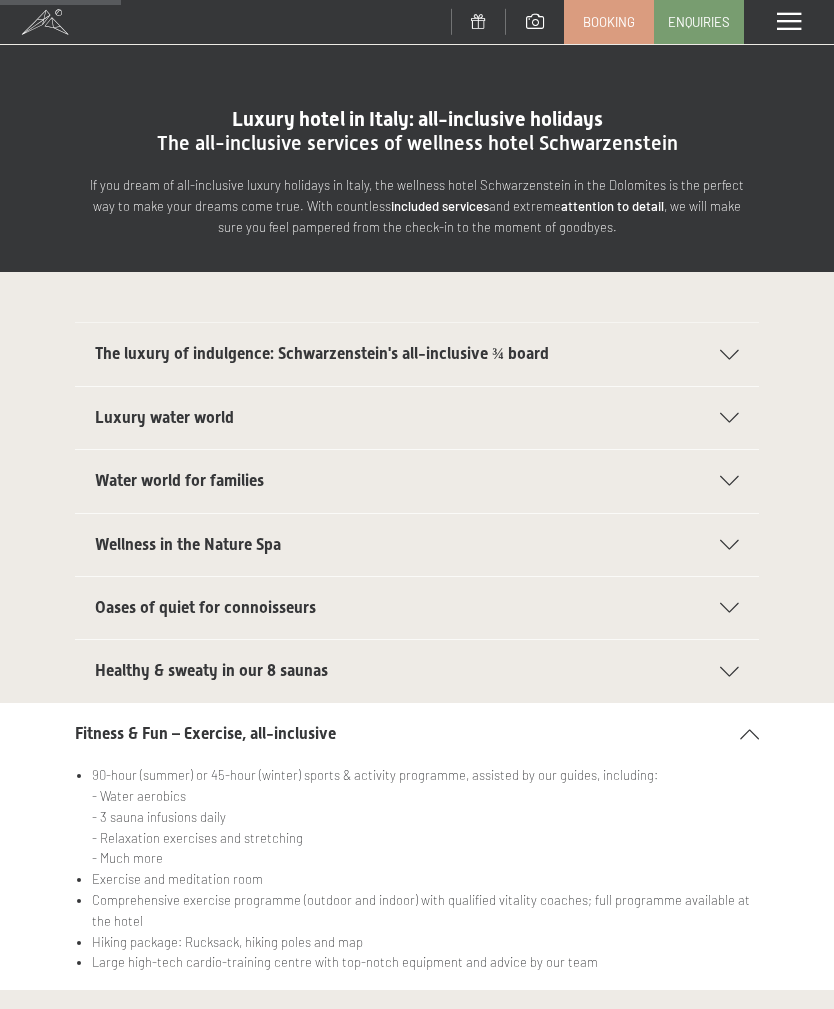 scroll, scrollTop: 0, scrollLeft: 0, axis: both 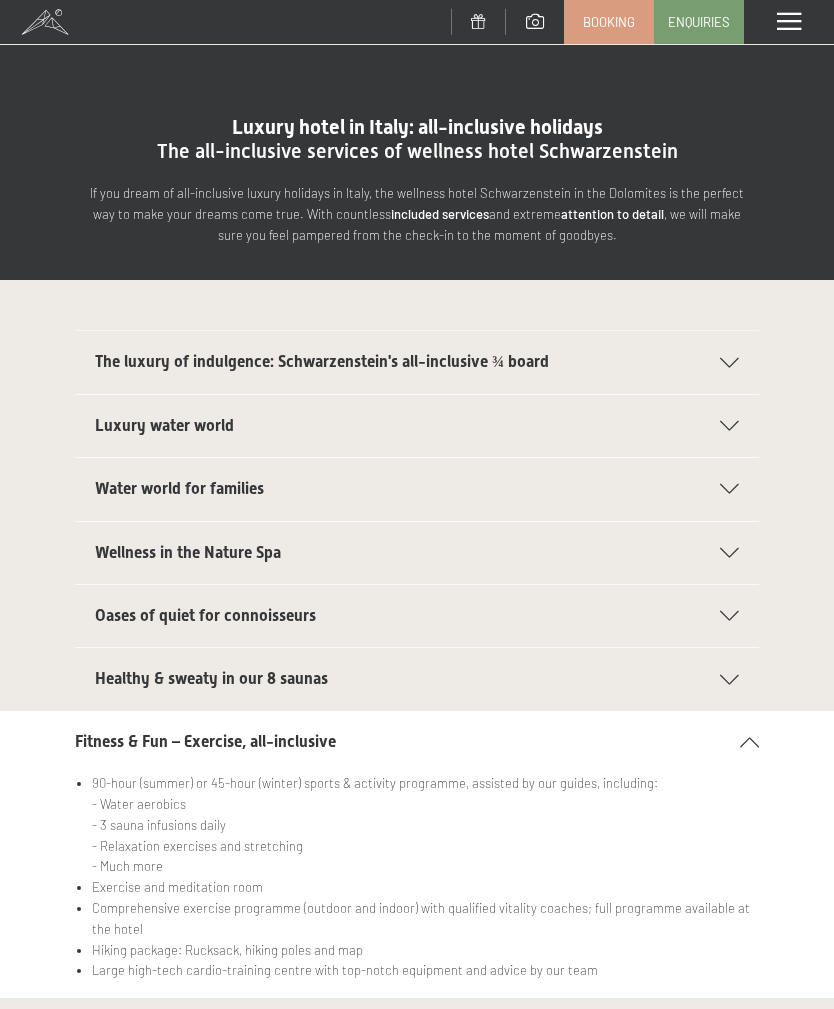 click at bounding box center (789, 22) 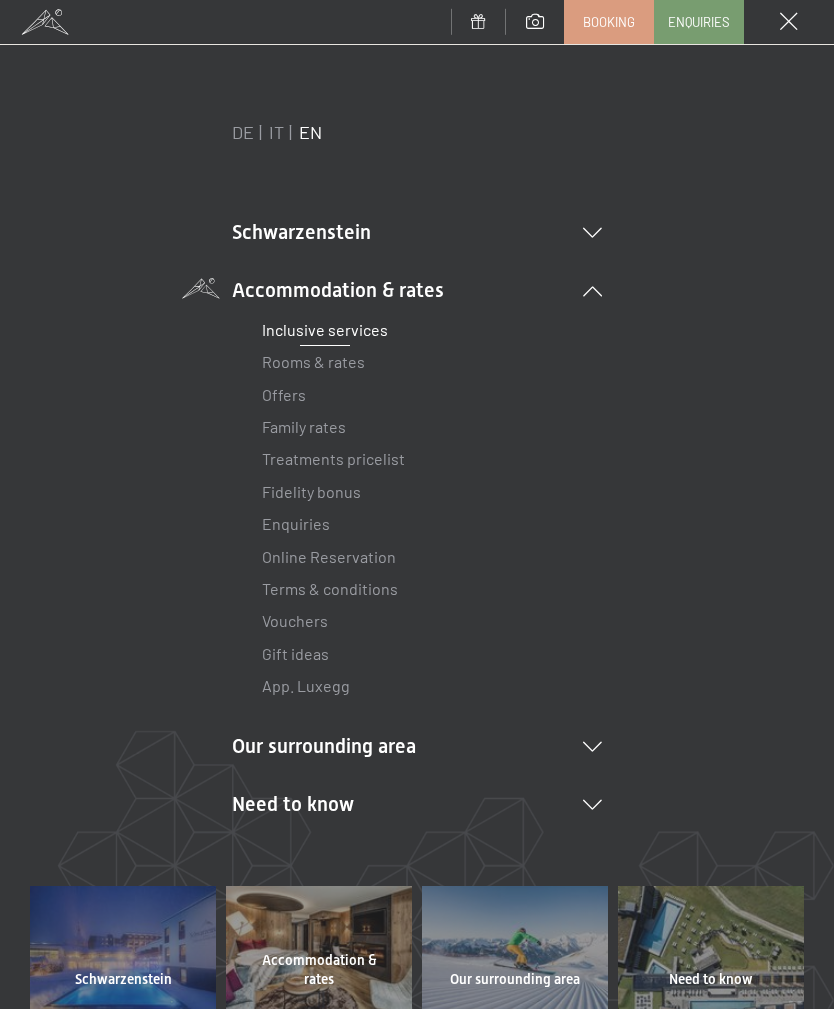 click on "Schwarzenstein           NEW Schwarzenstein         Your hosts         Premium Spa         Gourmet         Active         Weekly programme         Pictures             Family         GoGreen         Belvita         Gallery" at bounding box center [417, 232] 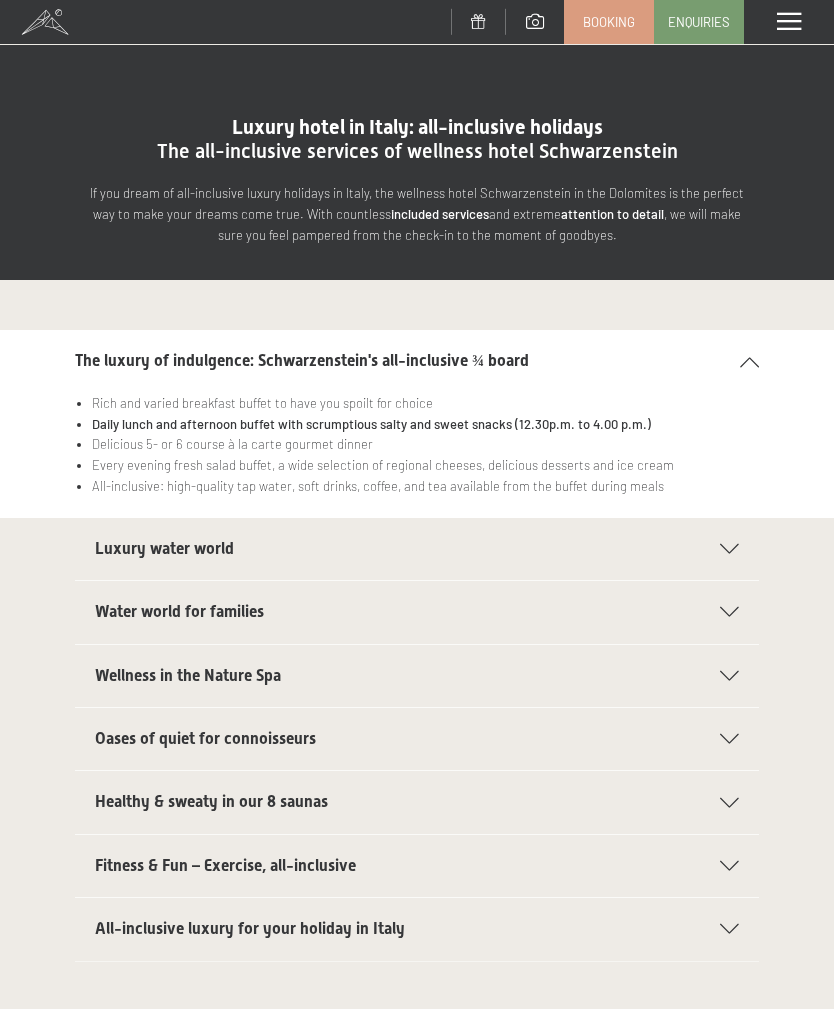 scroll, scrollTop: 0, scrollLeft: 0, axis: both 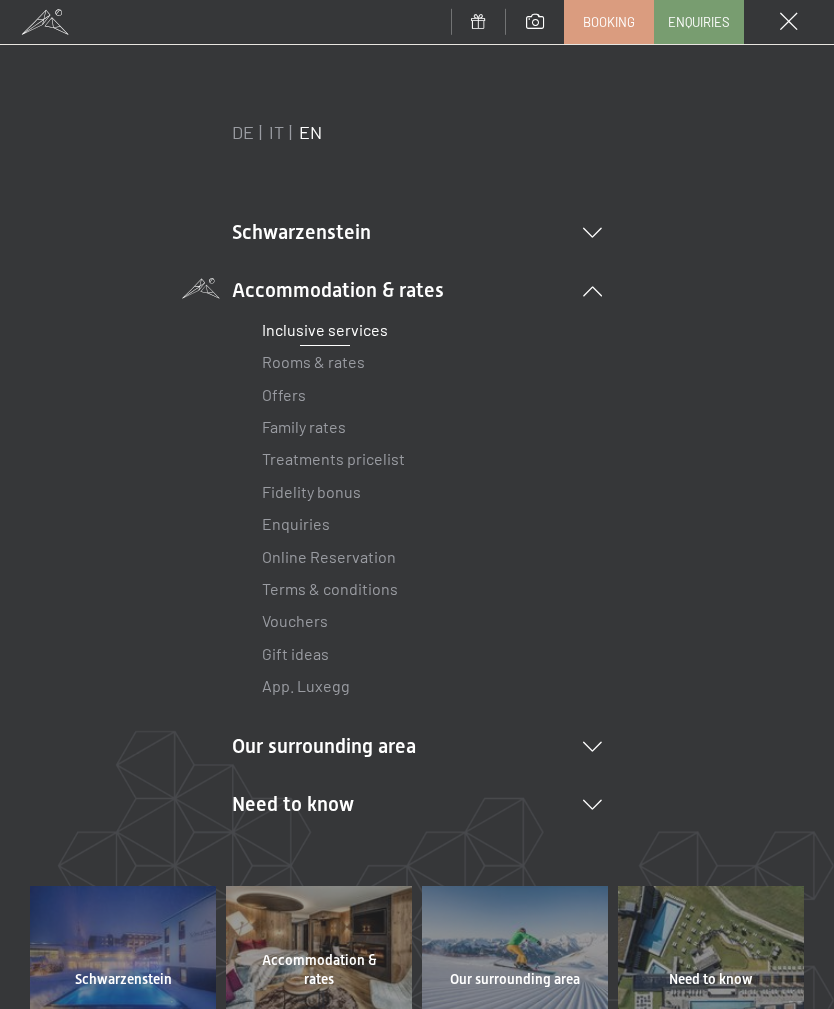 click on "Schwarzenstein           NEW Schwarzenstein         Your hosts         Premium Spa         Gourmet         Active         Weekly programme         Pictures             Family         GoGreen         Belvita         Gallery" at bounding box center [417, 232] 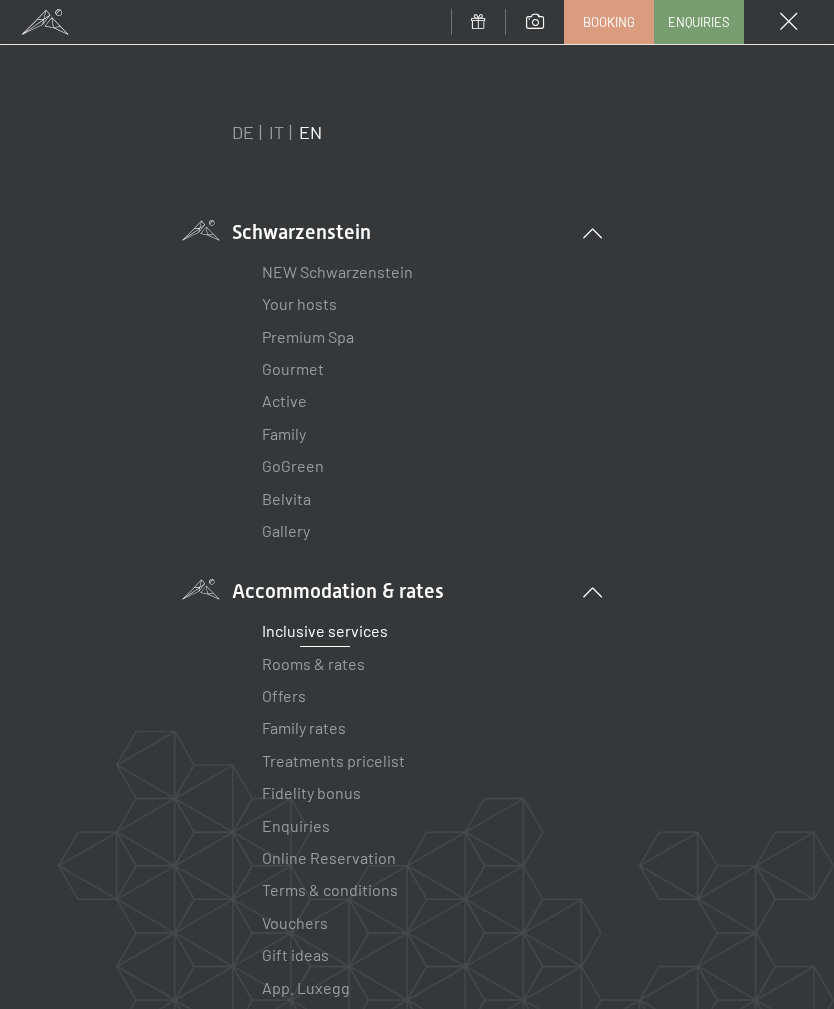 click on "NEW Schwarzenstein" at bounding box center (337, 271) 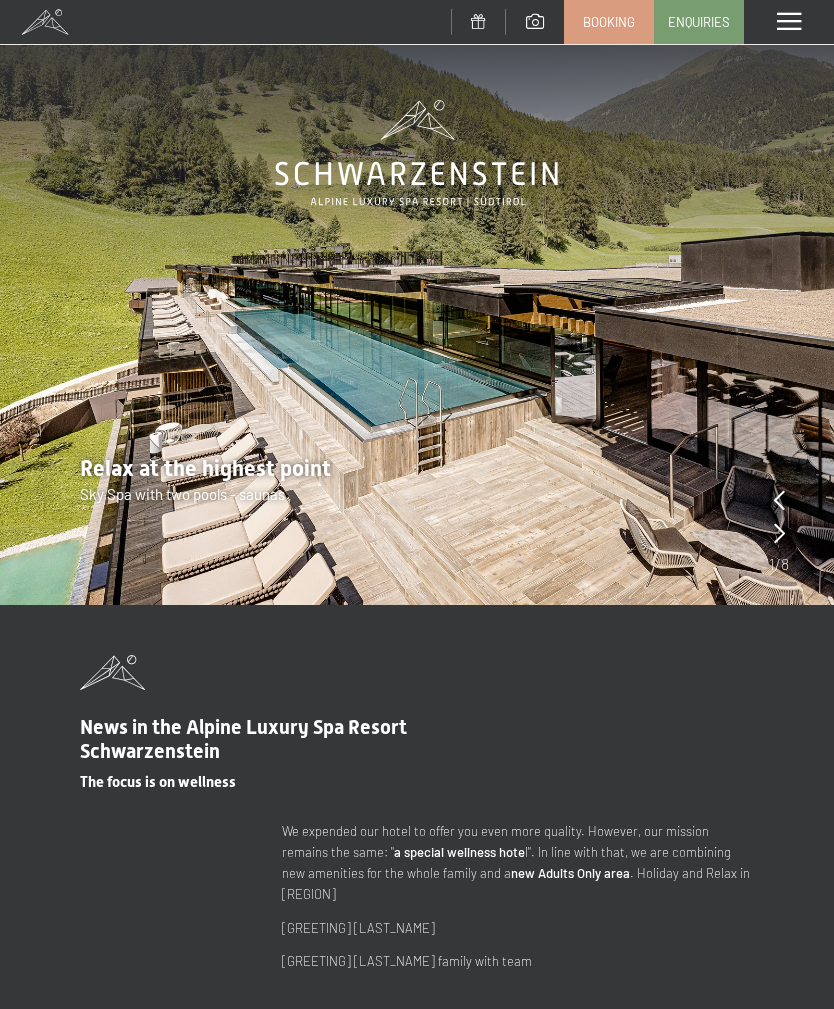 scroll, scrollTop: 0, scrollLeft: 0, axis: both 